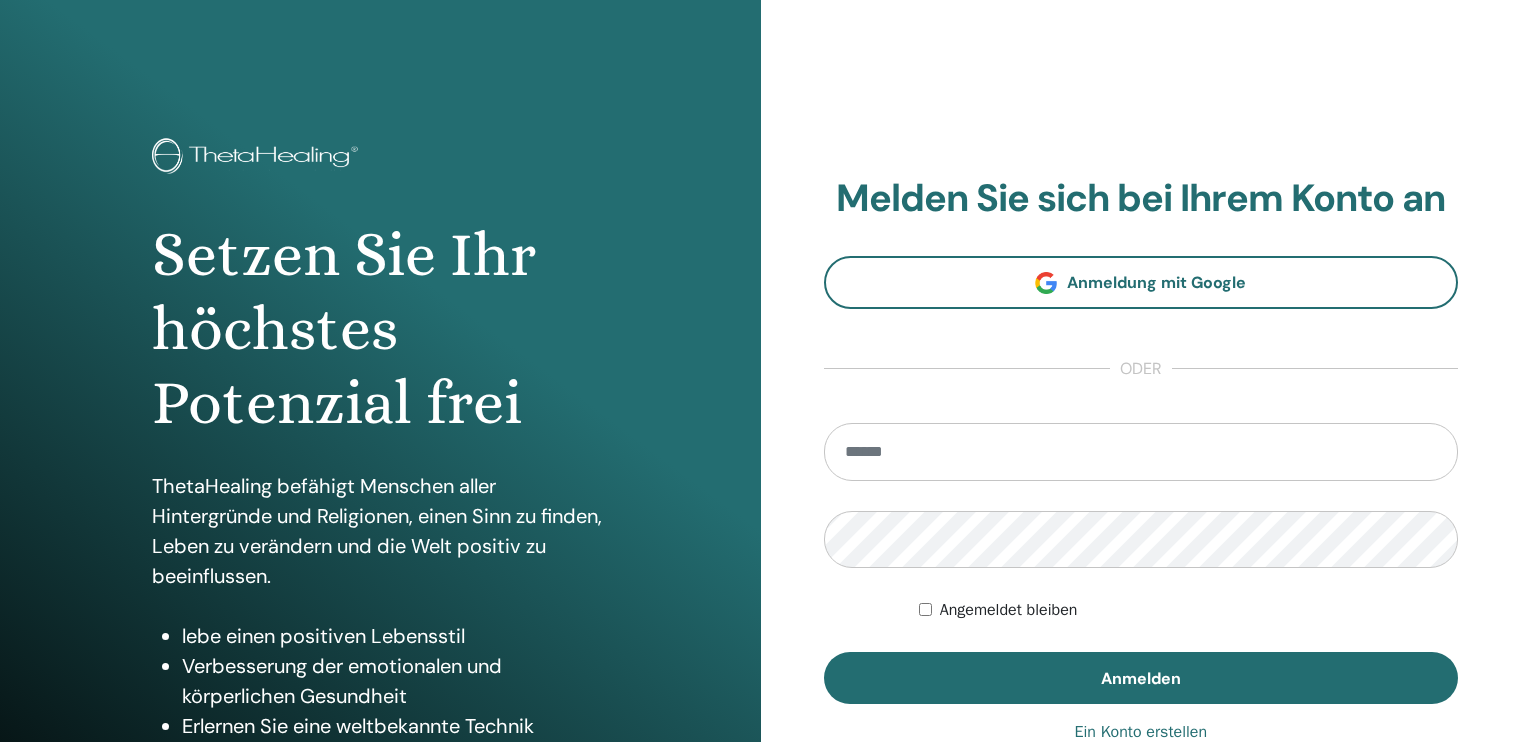 scroll, scrollTop: 0, scrollLeft: 0, axis: both 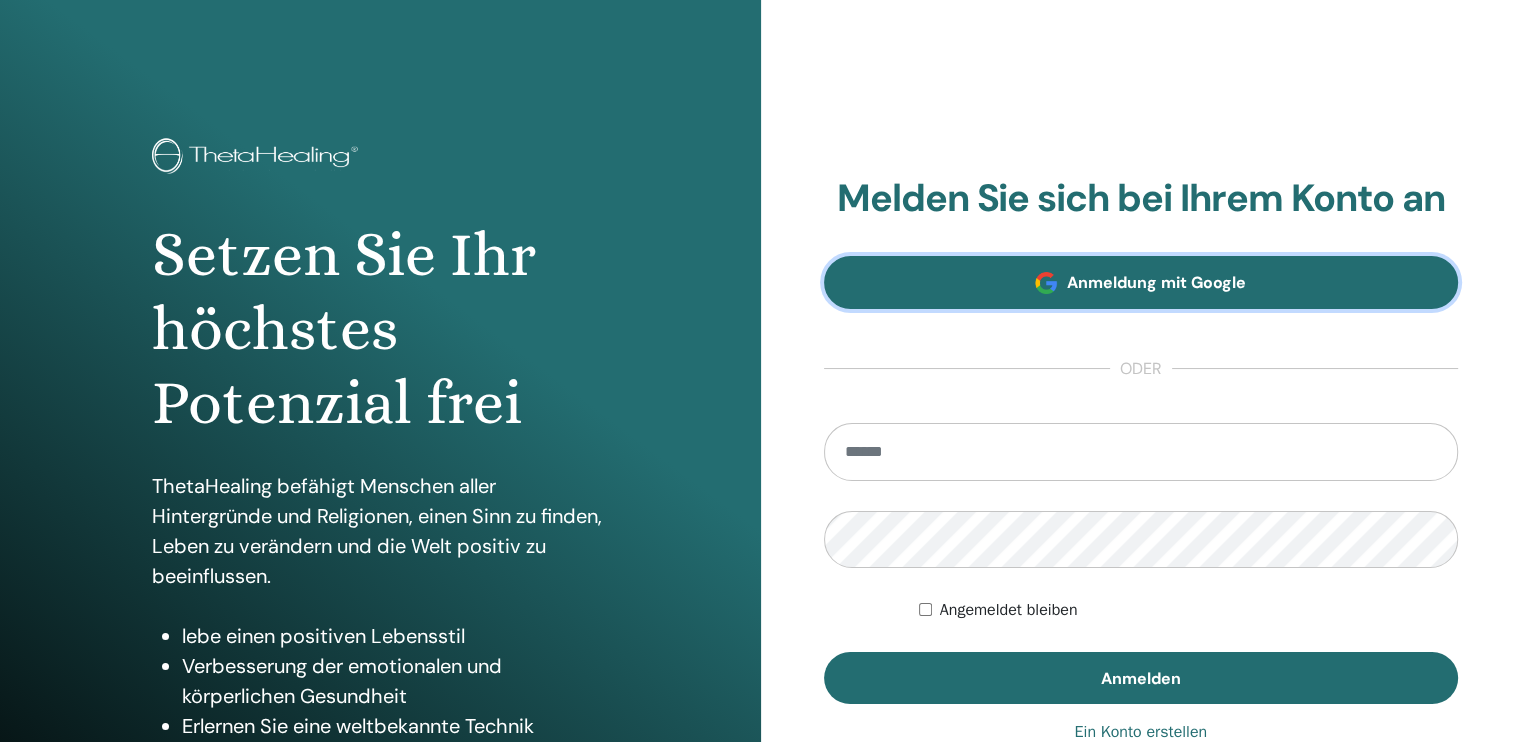 click on "Anmeldung mit Google" at bounding box center [1141, 282] 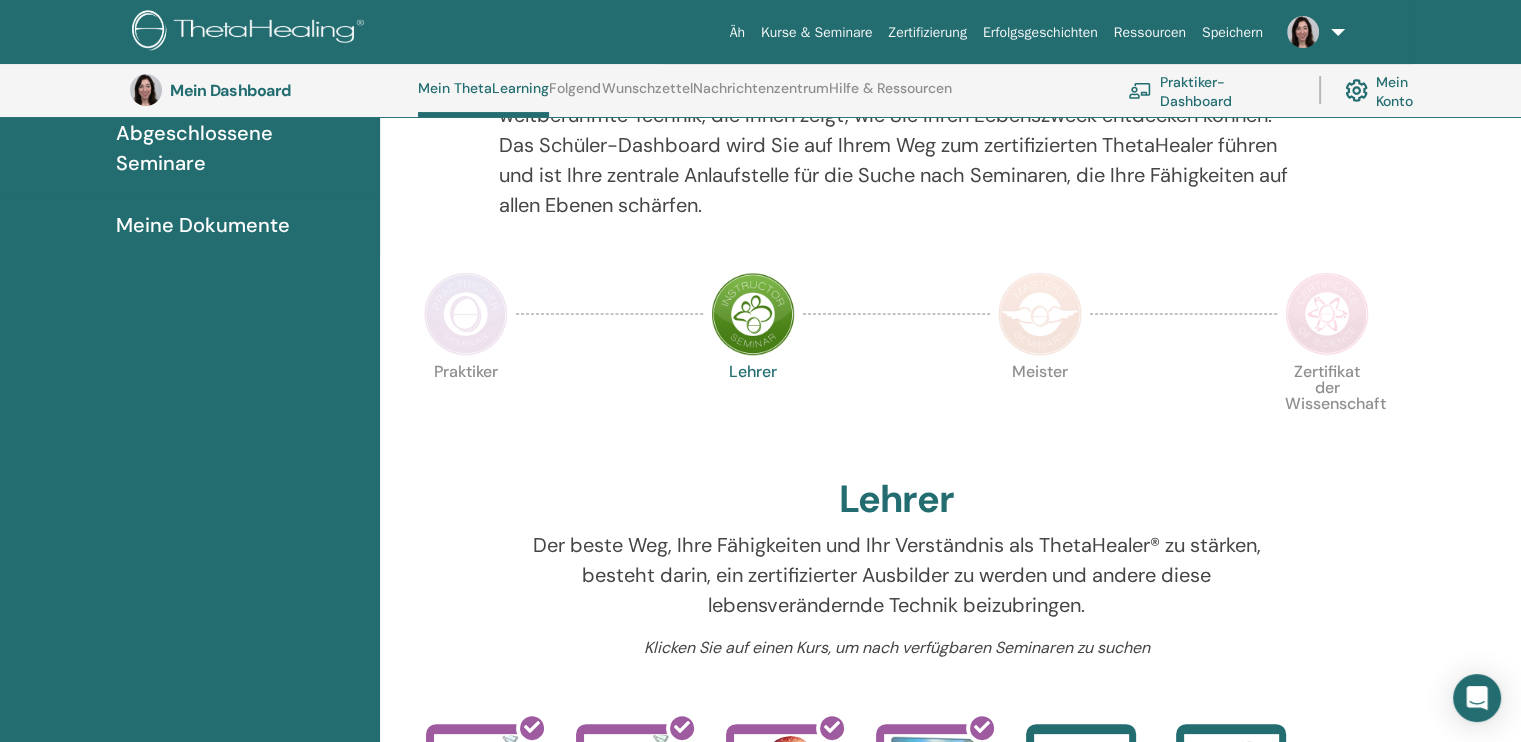 scroll, scrollTop: 293, scrollLeft: 0, axis: vertical 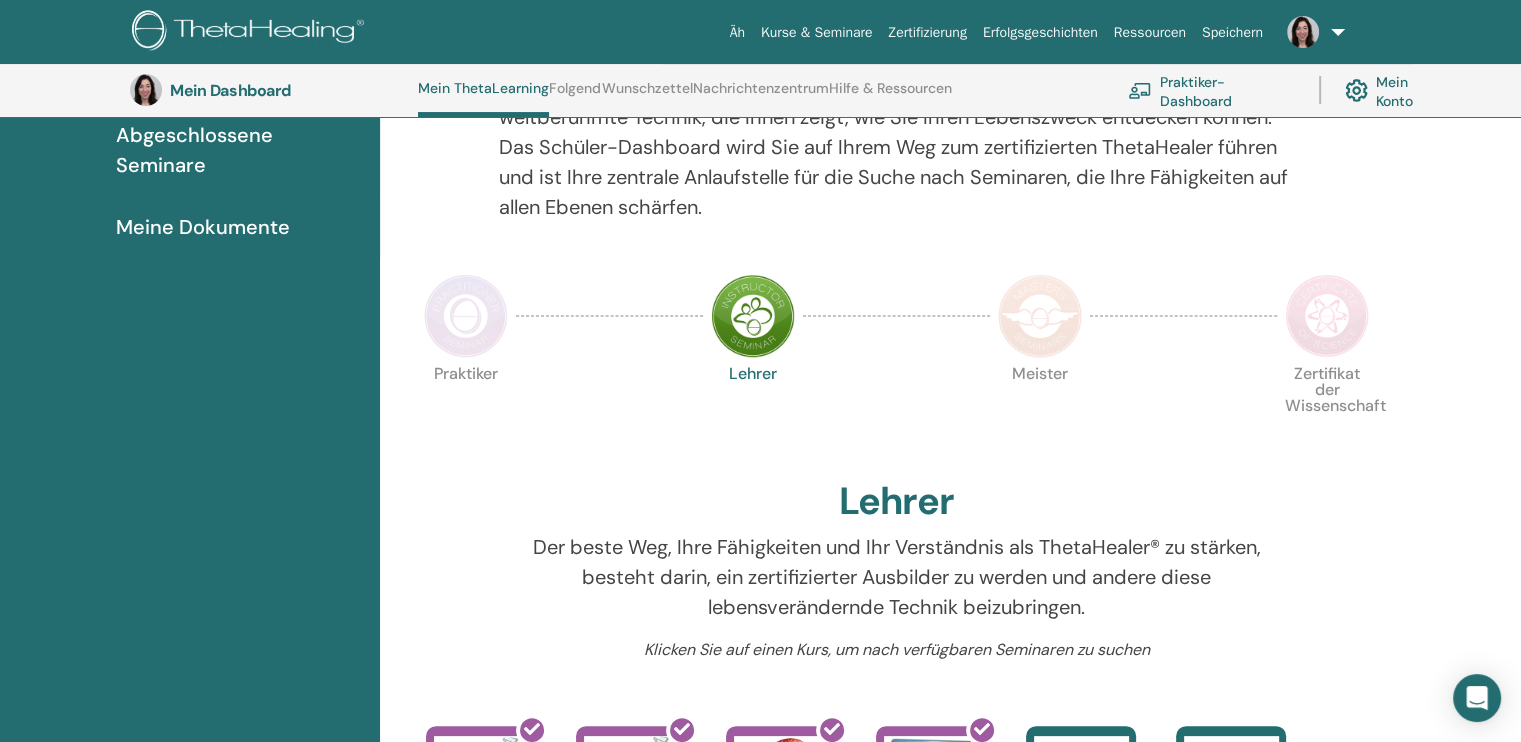 click at bounding box center (466, 316) 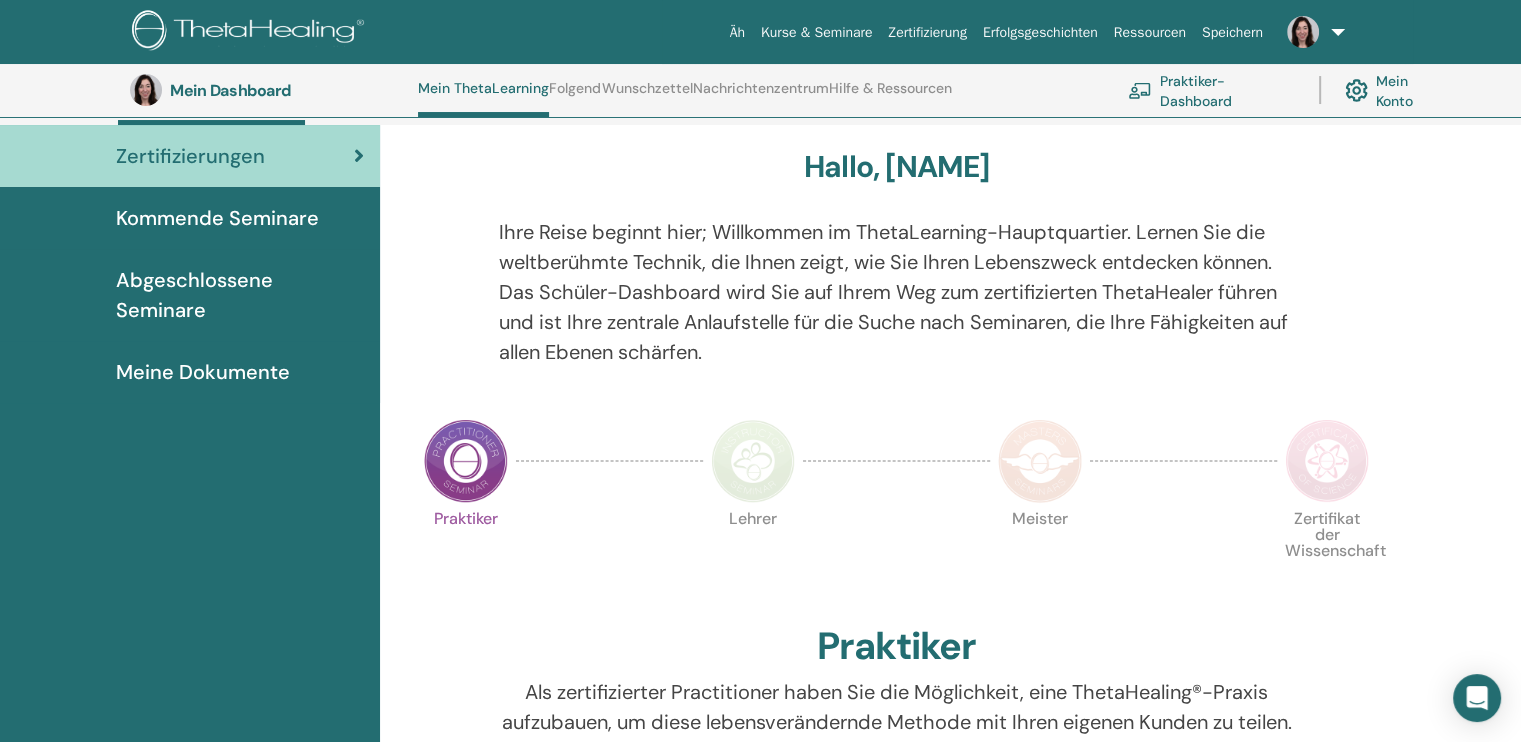 scroll, scrollTop: 152, scrollLeft: 0, axis: vertical 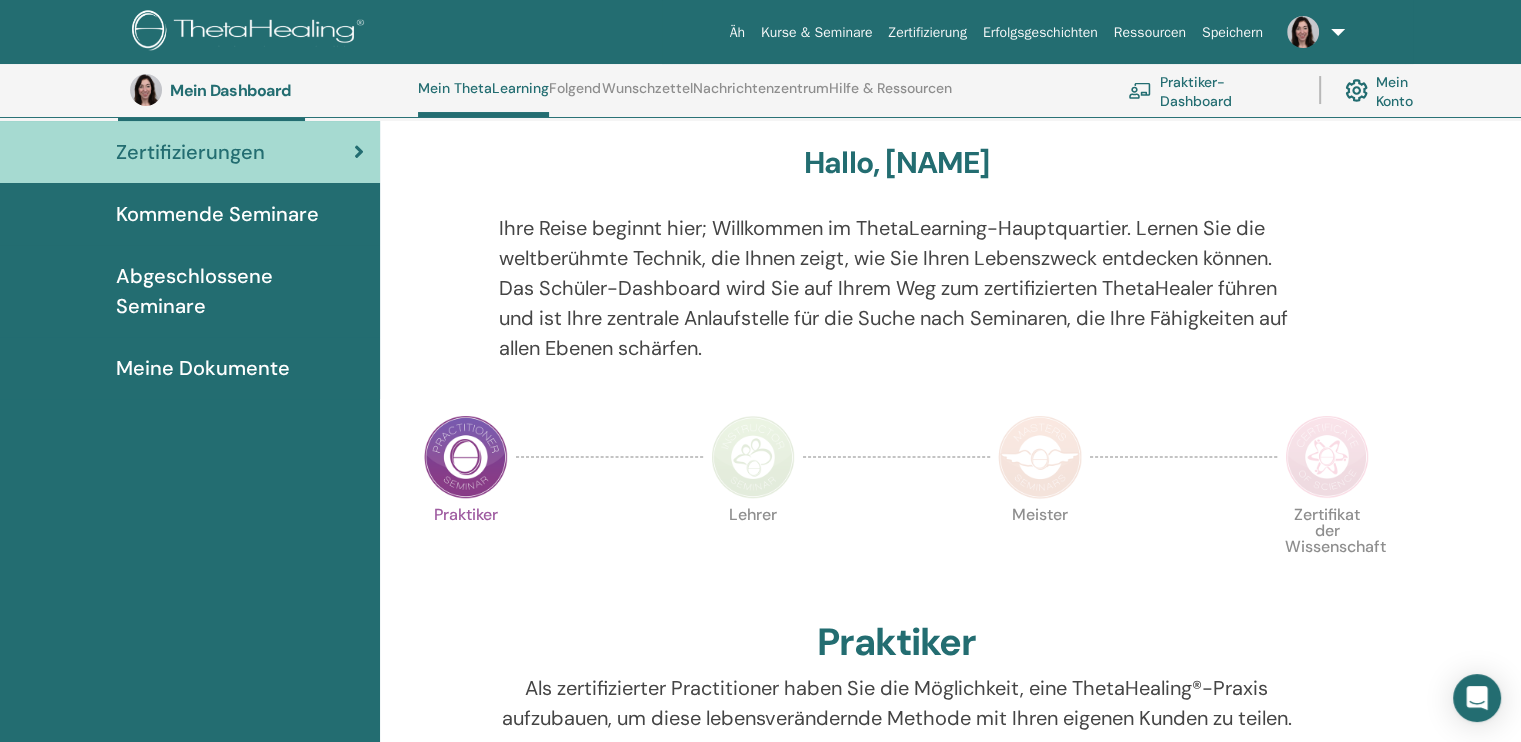 click on "Praktiker-Dashboard" at bounding box center (1196, 90) 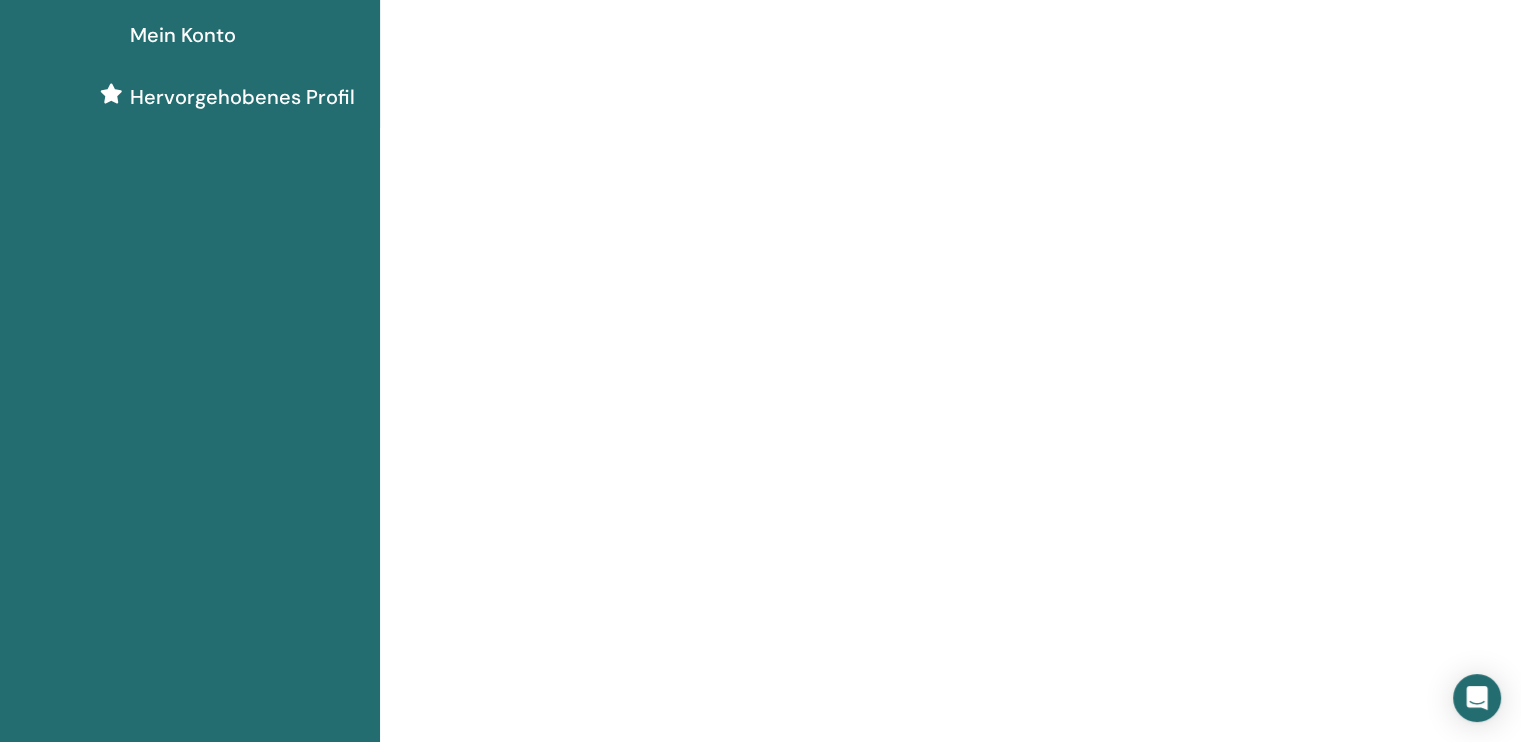 scroll, scrollTop: 0, scrollLeft: 0, axis: both 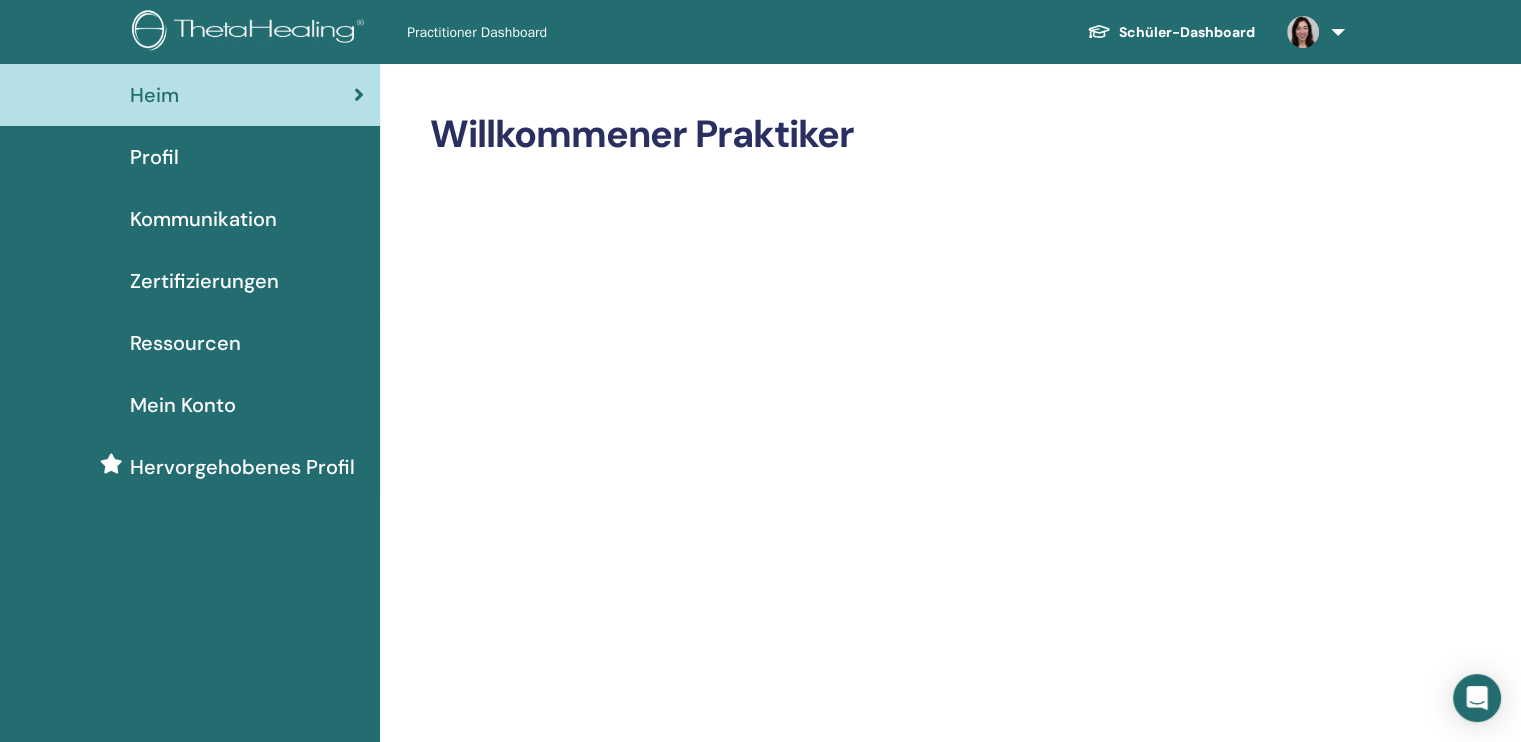 click on "Profil" at bounding box center [190, 157] 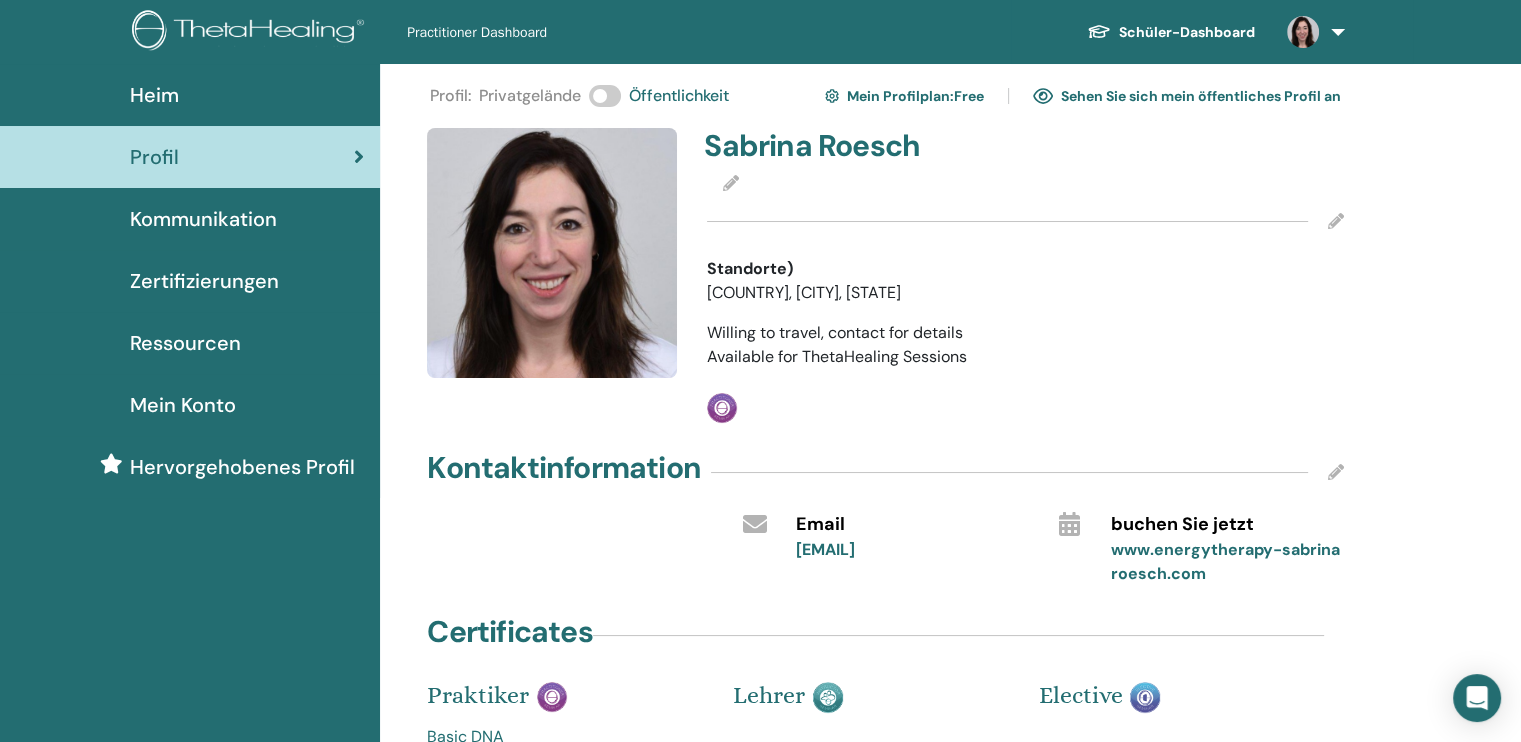 scroll, scrollTop: 0, scrollLeft: 0, axis: both 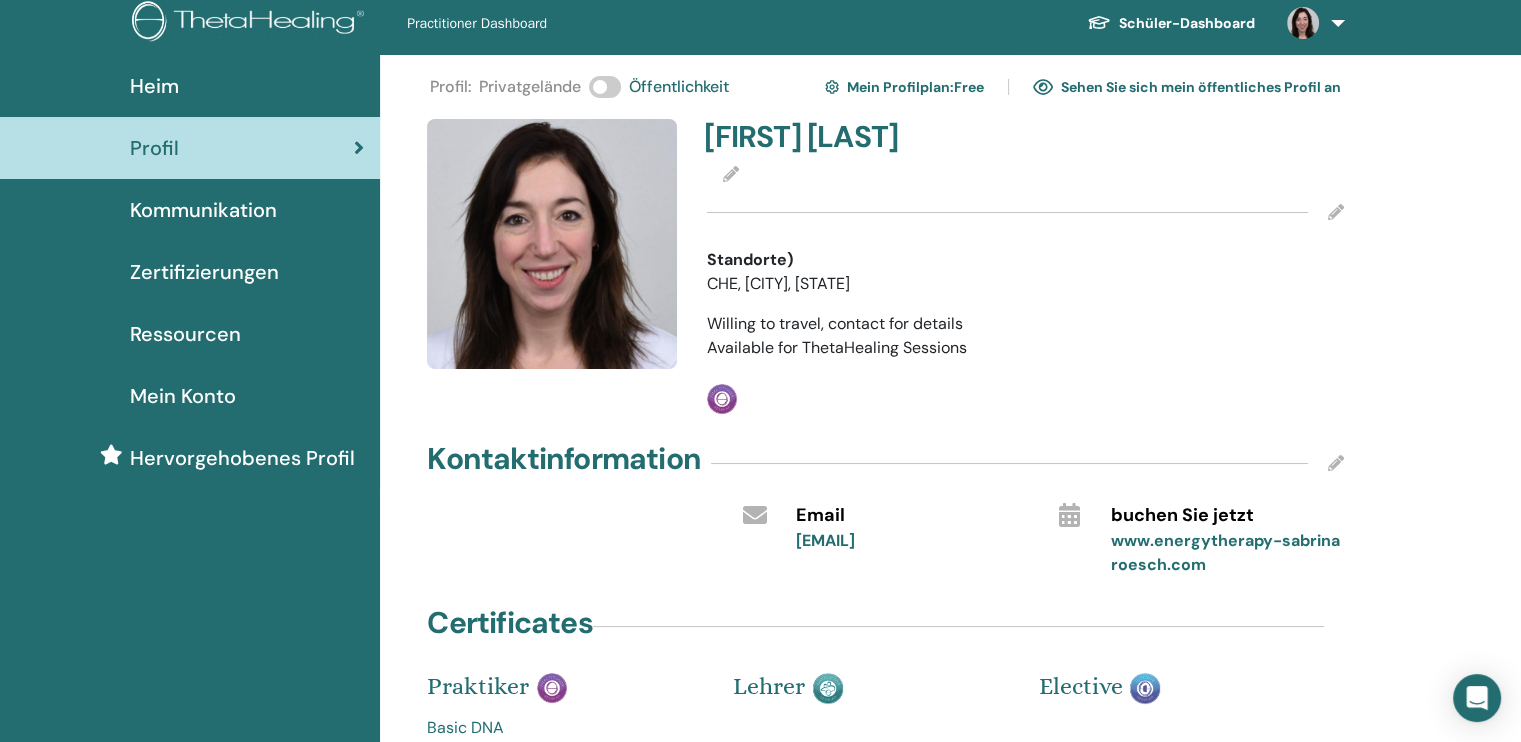 click on "Zertifizierungen" at bounding box center (204, 272) 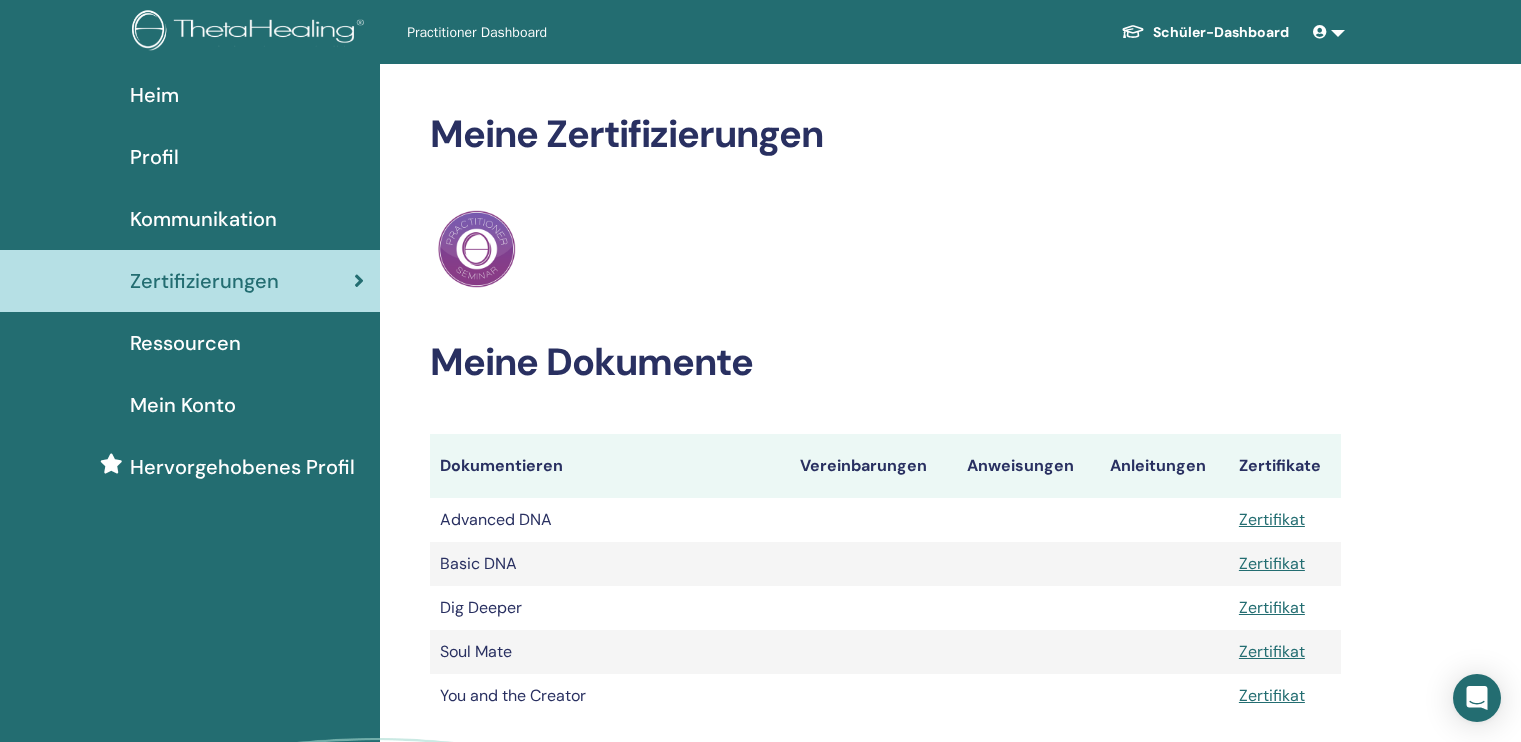 scroll, scrollTop: 0, scrollLeft: 0, axis: both 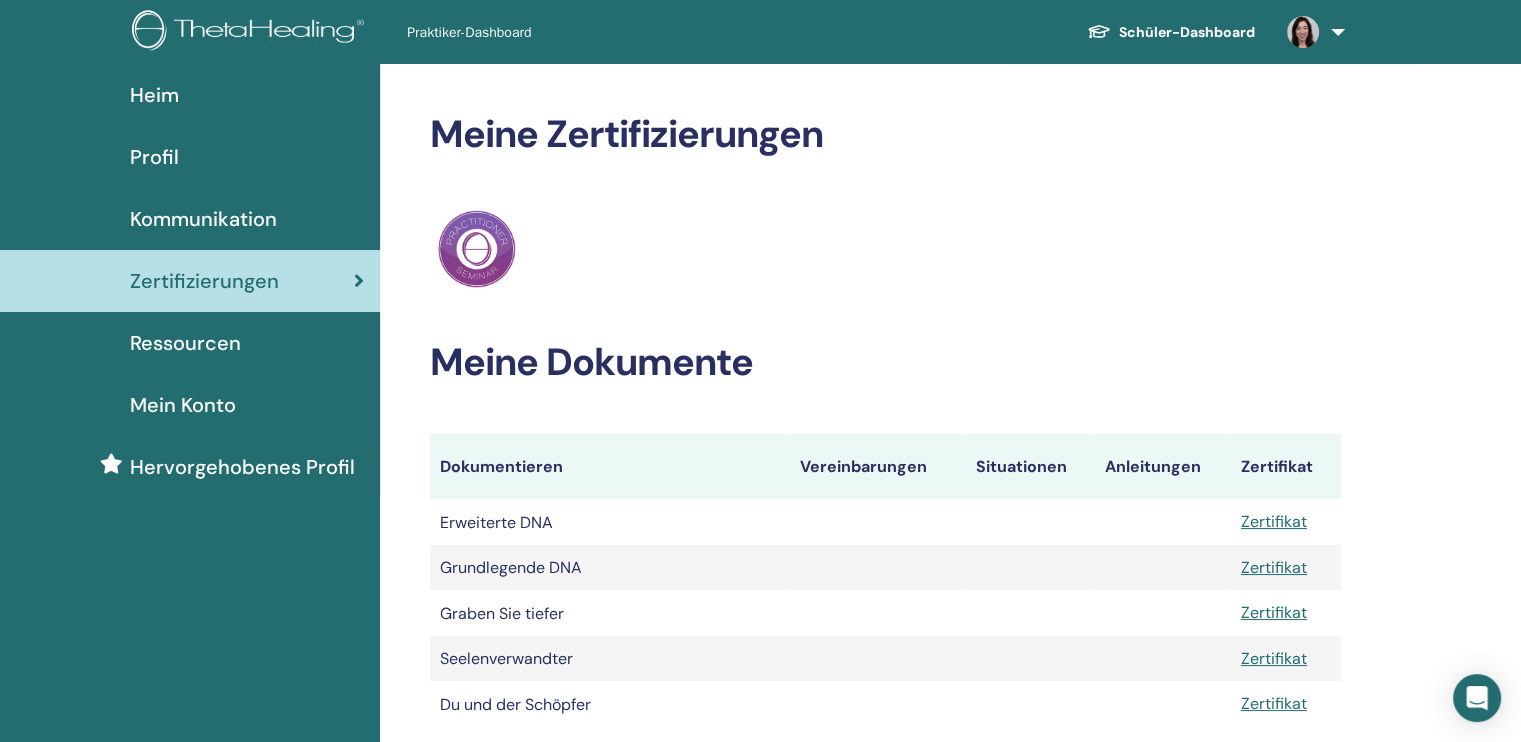 click on "Mein Konto" at bounding box center [190, 405] 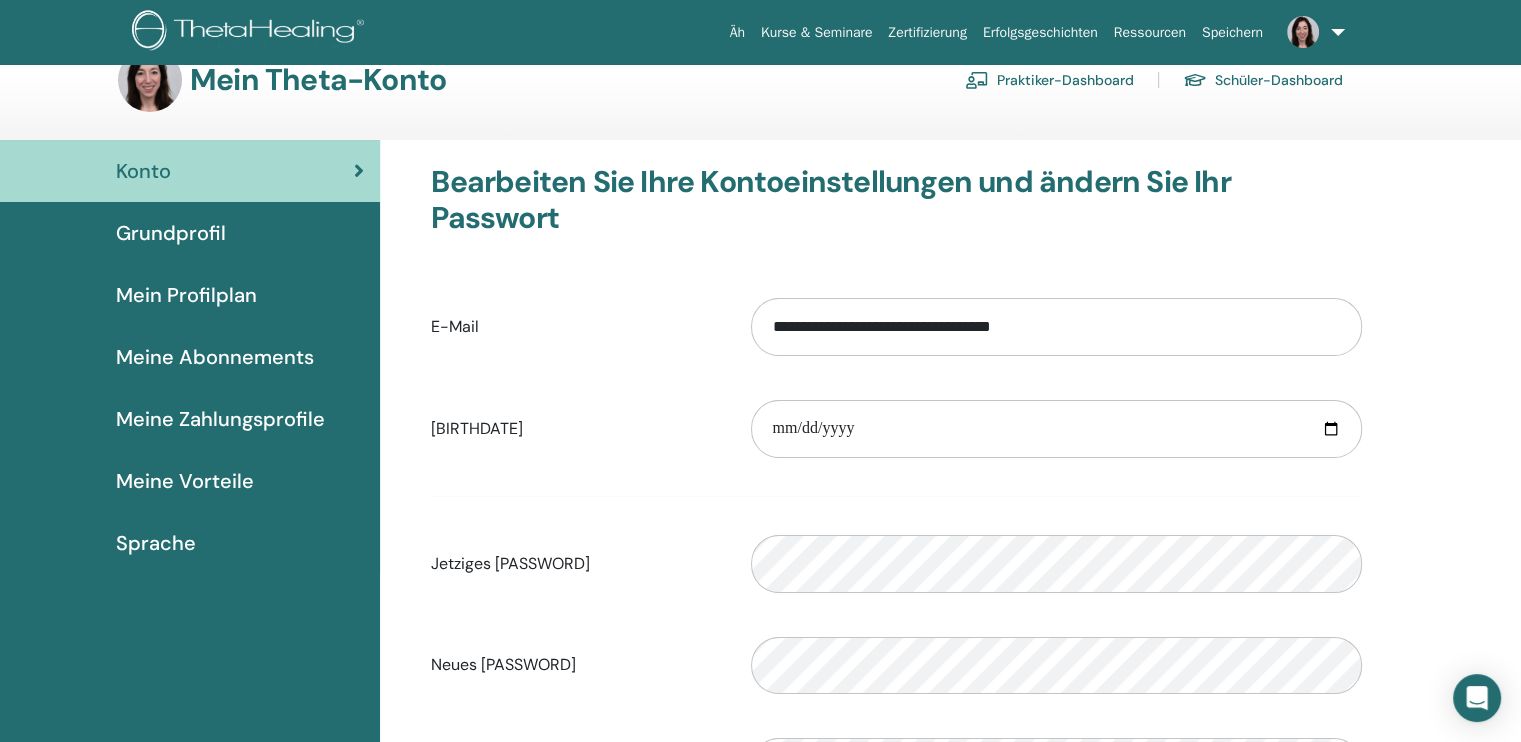scroll, scrollTop: 40, scrollLeft: 0, axis: vertical 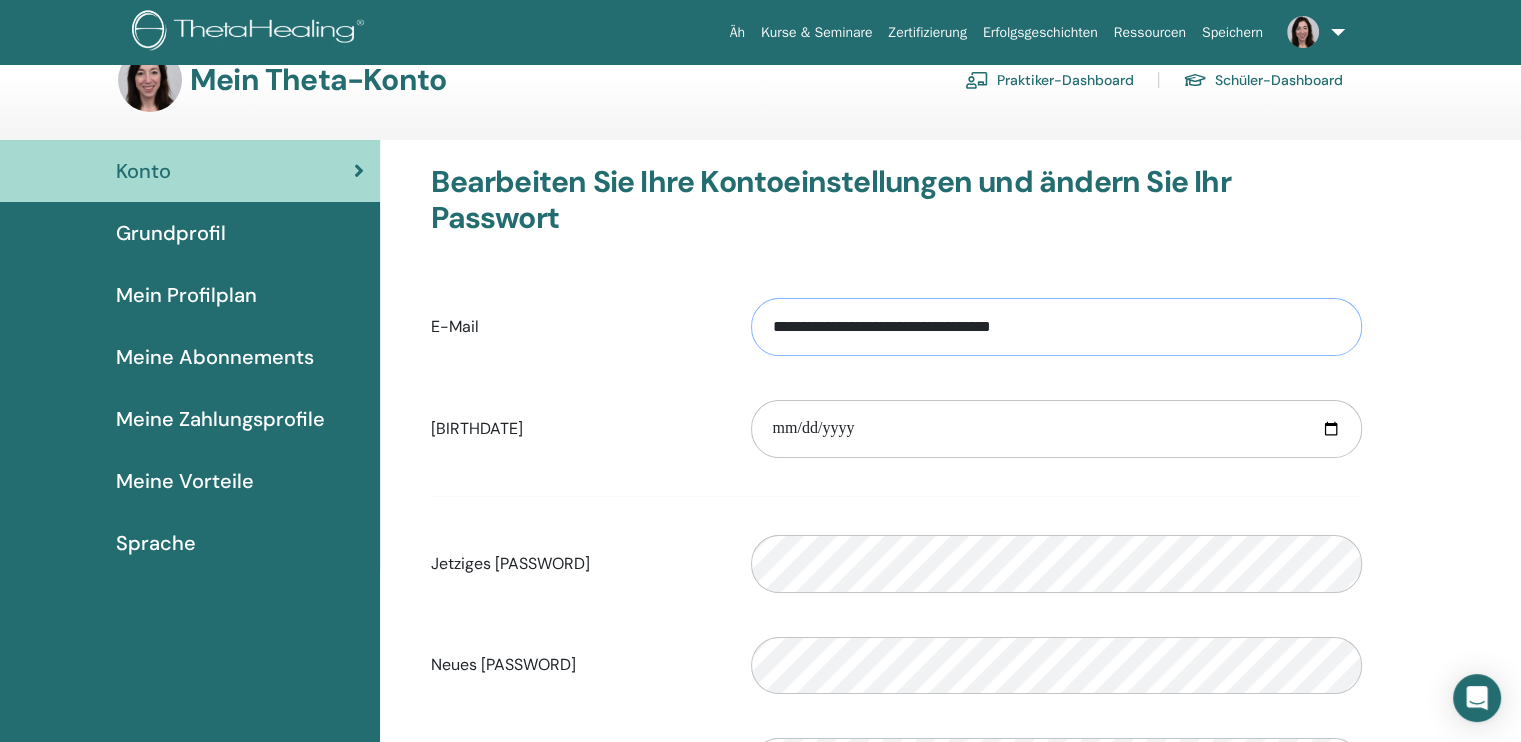 click on "**********" at bounding box center (1056, 327) 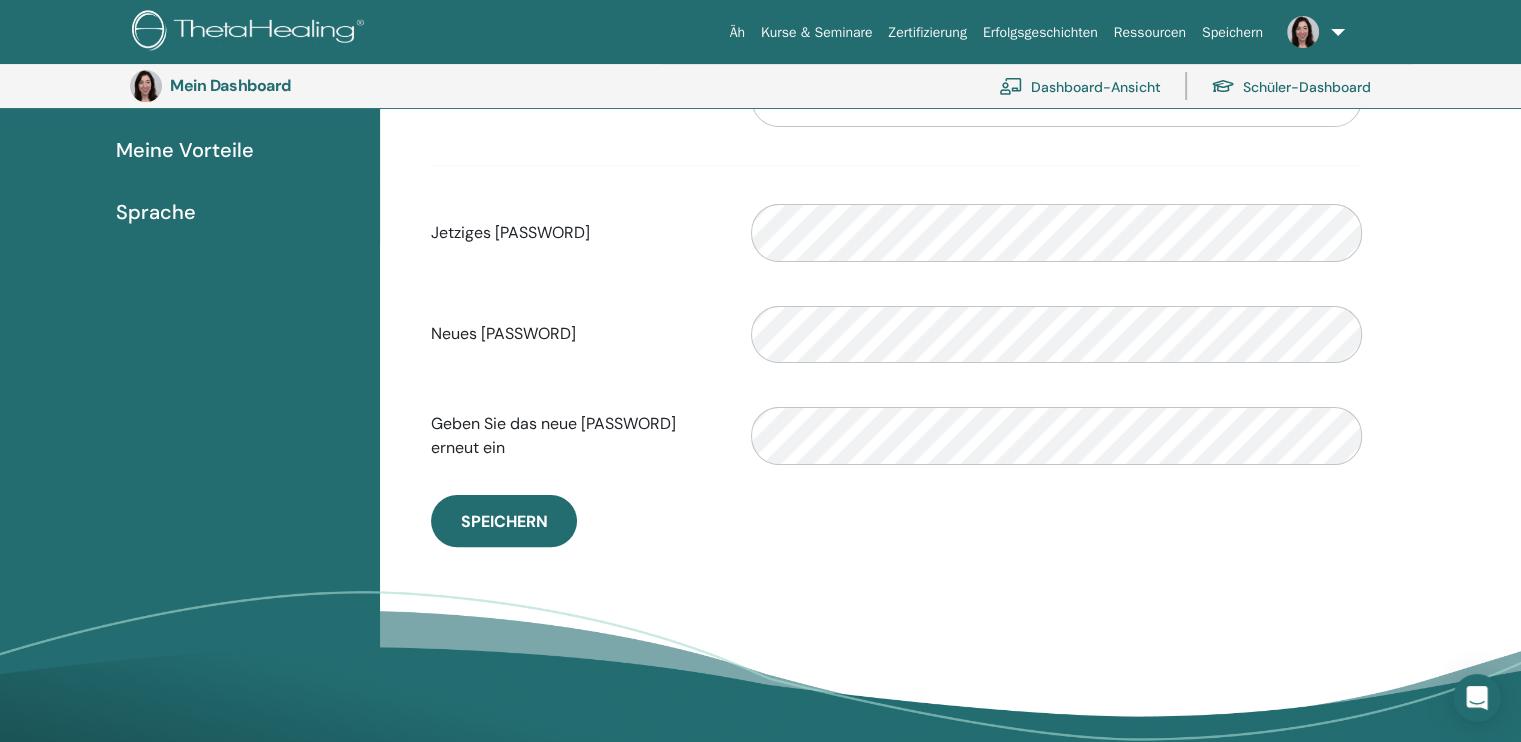 scroll, scrollTop: 0, scrollLeft: 0, axis: both 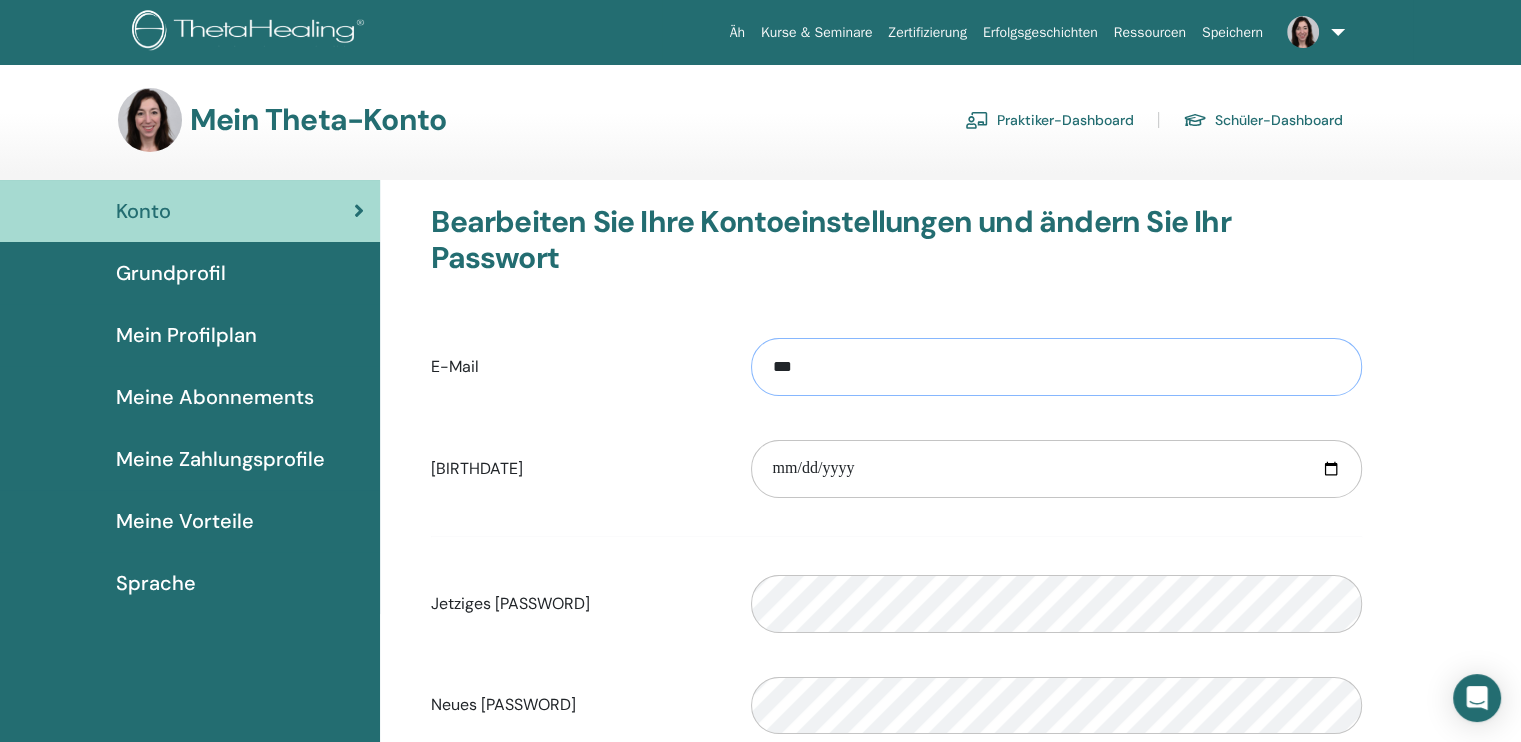 type on "**********" 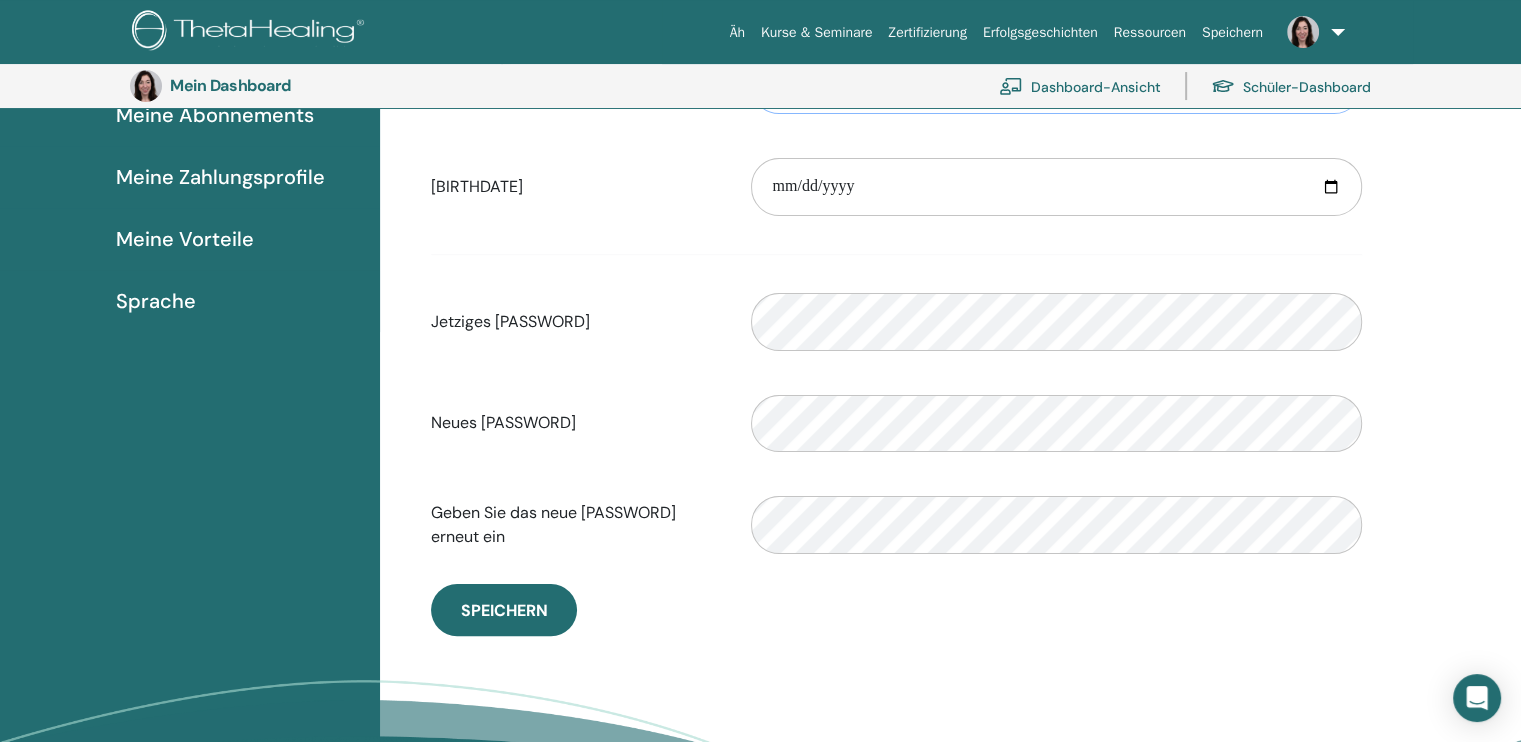 scroll, scrollTop: 340, scrollLeft: 0, axis: vertical 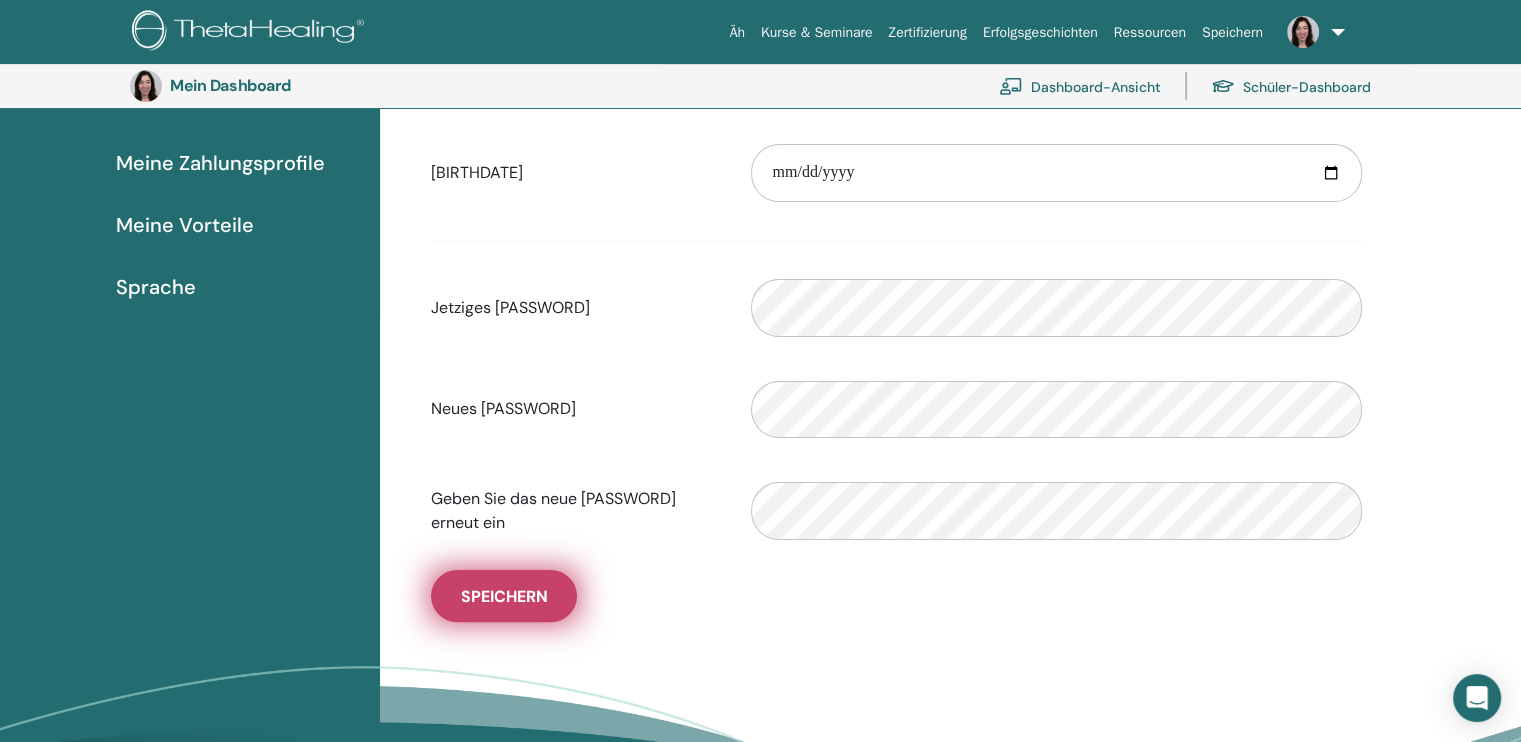 click on "Speichern" at bounding box center (504, 596) 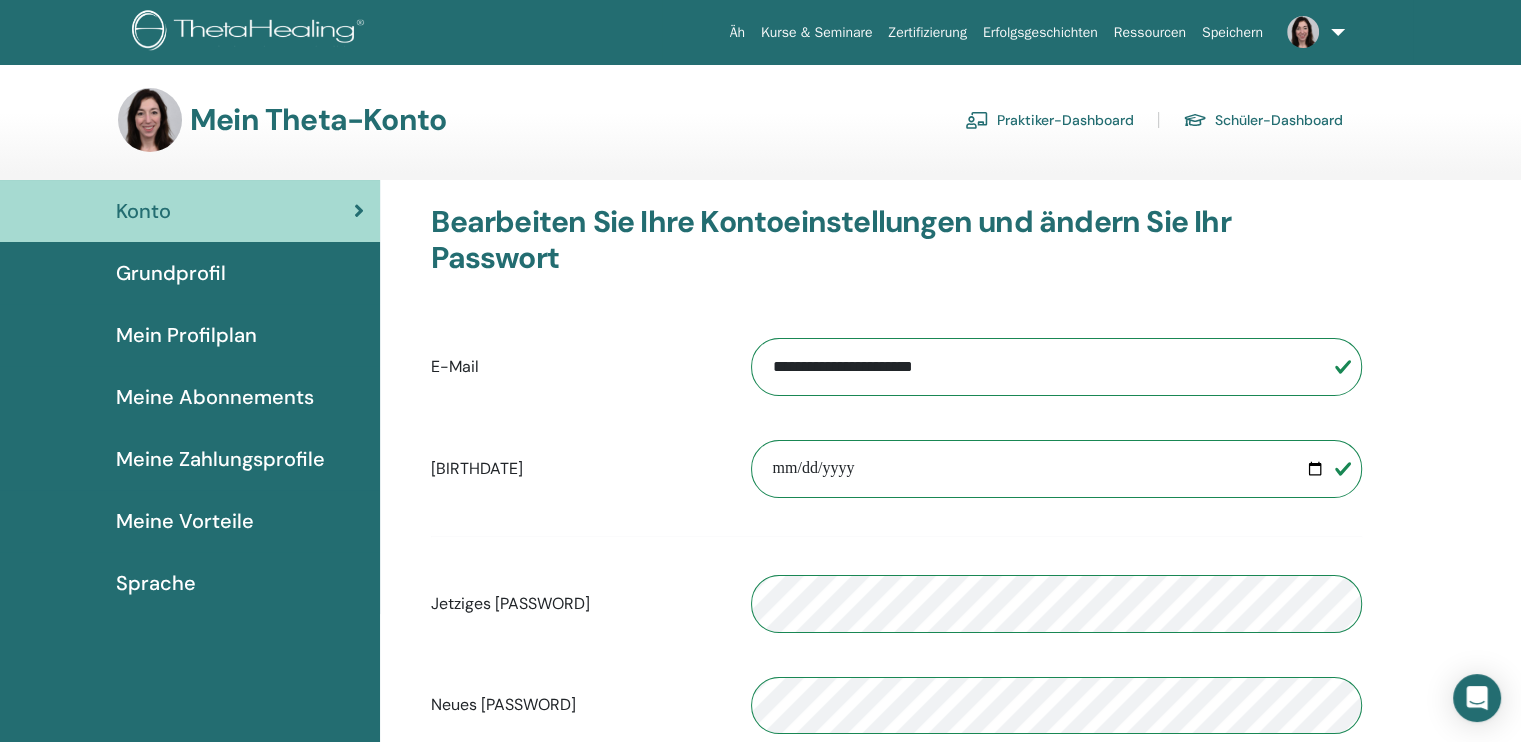 scroll, scrollTop: 2, scrollLeft: 0, axis: vertical 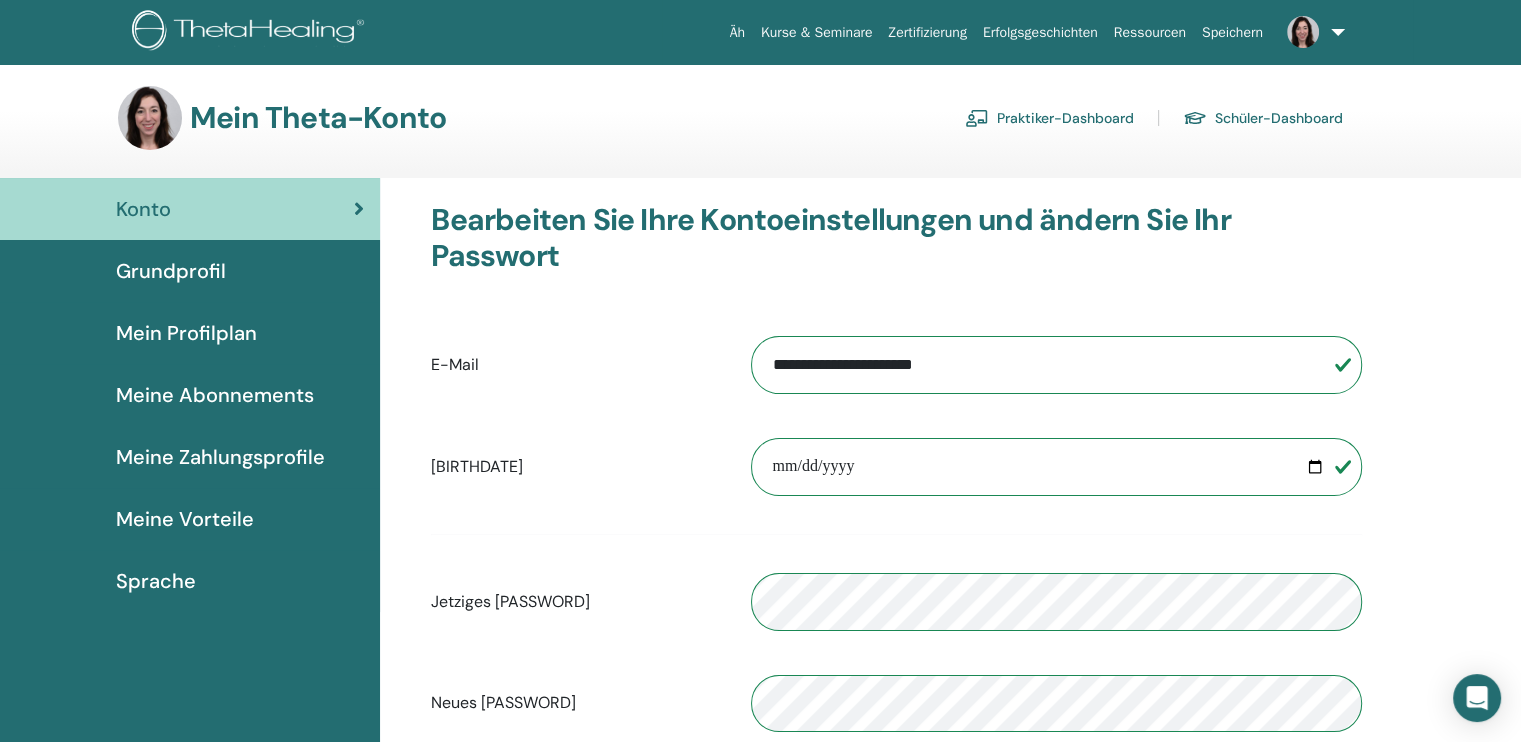 click on "Praktiker-Dashboard" at bounding box center [1065, 119] 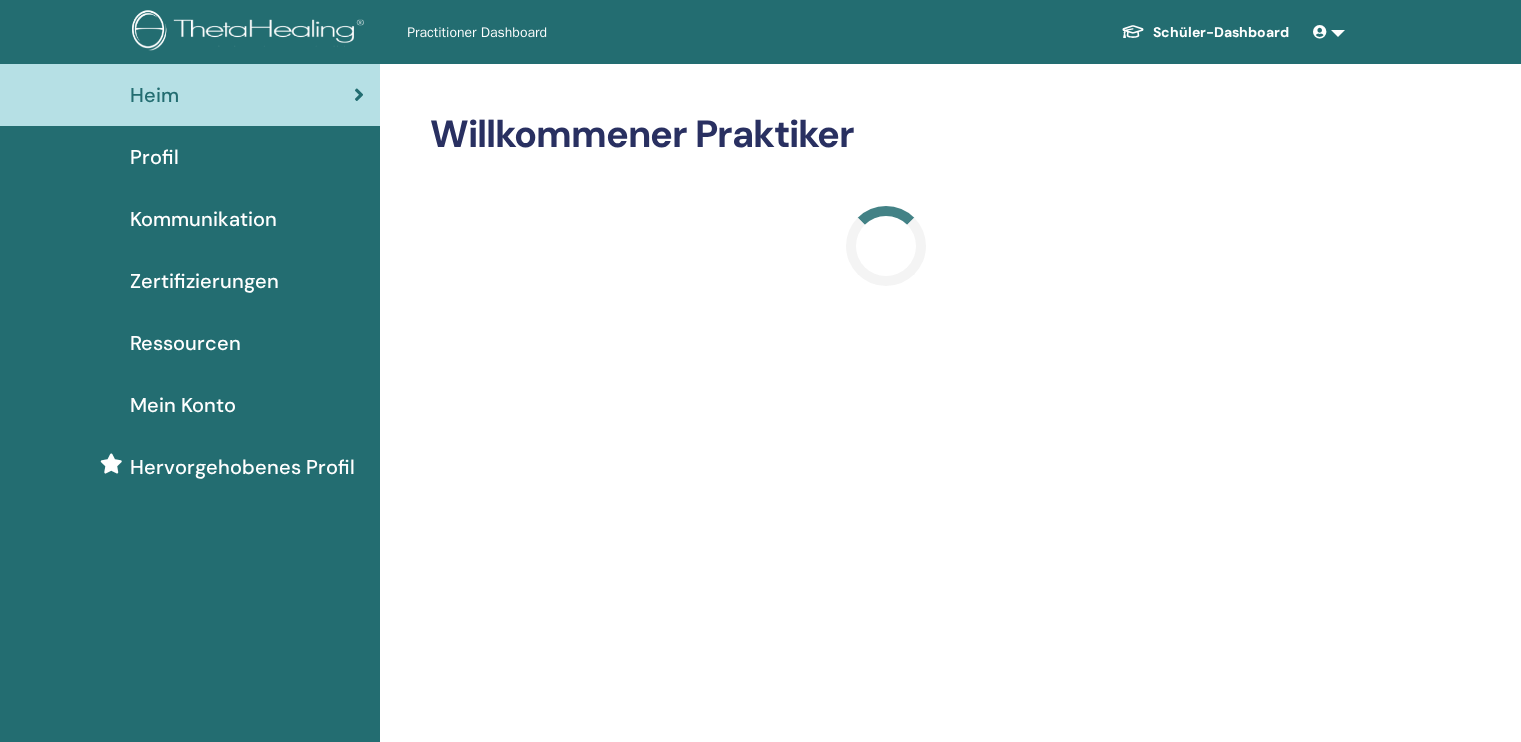 scroll, scrollTop: 0, scrollLeft: 0, axis: both 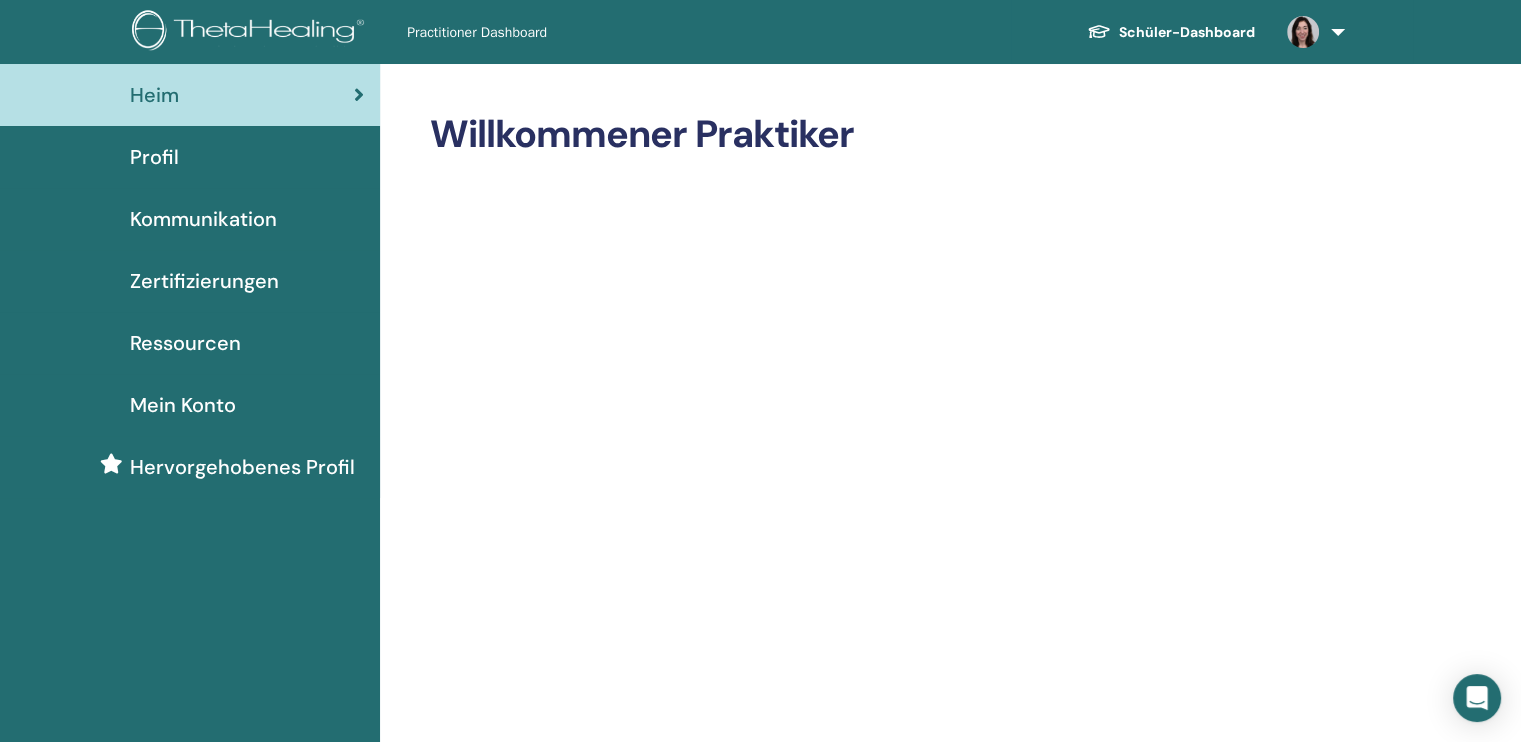 click on "Profil" at bounding box center (154, 157) 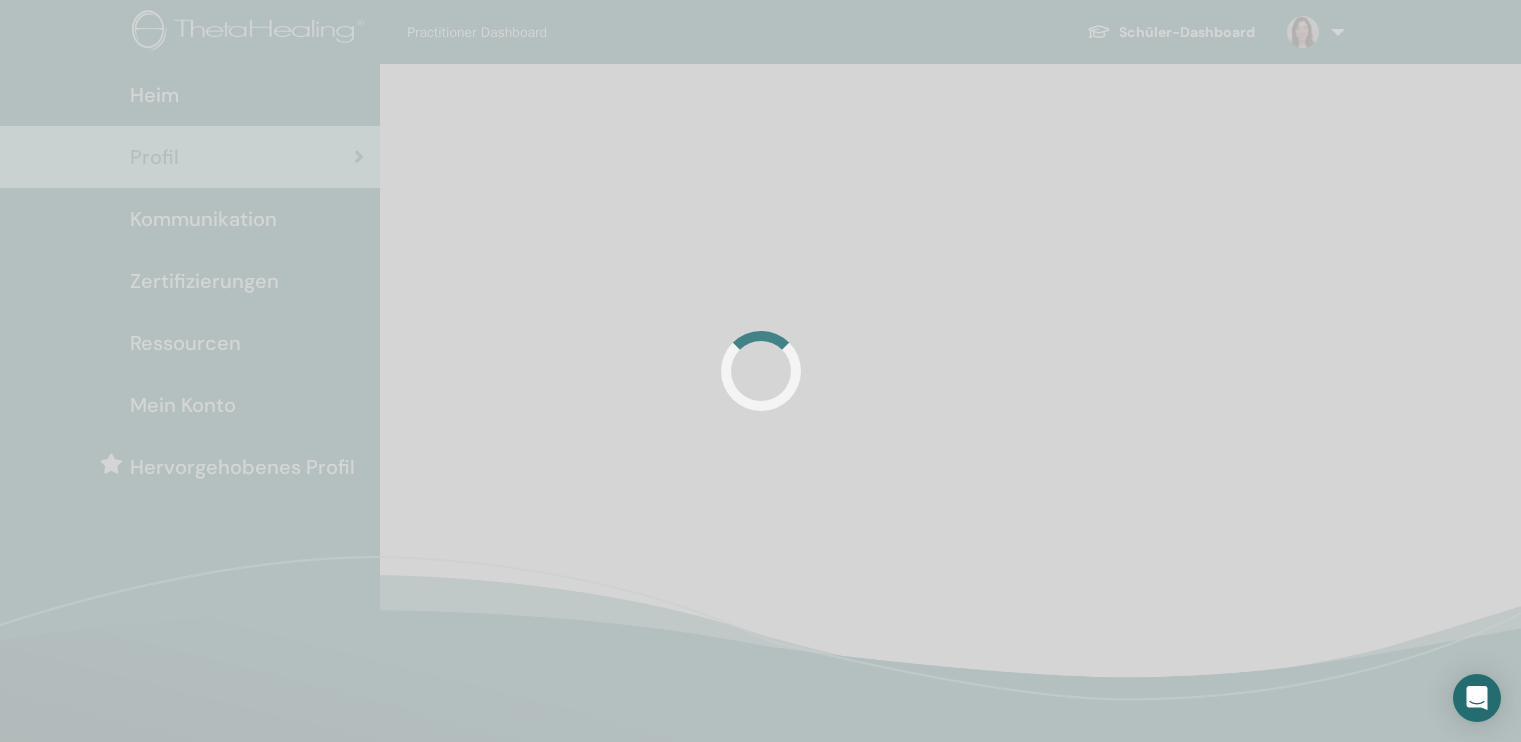 scroll, scrollTop: 0, scrollLeft: 0, axis: both 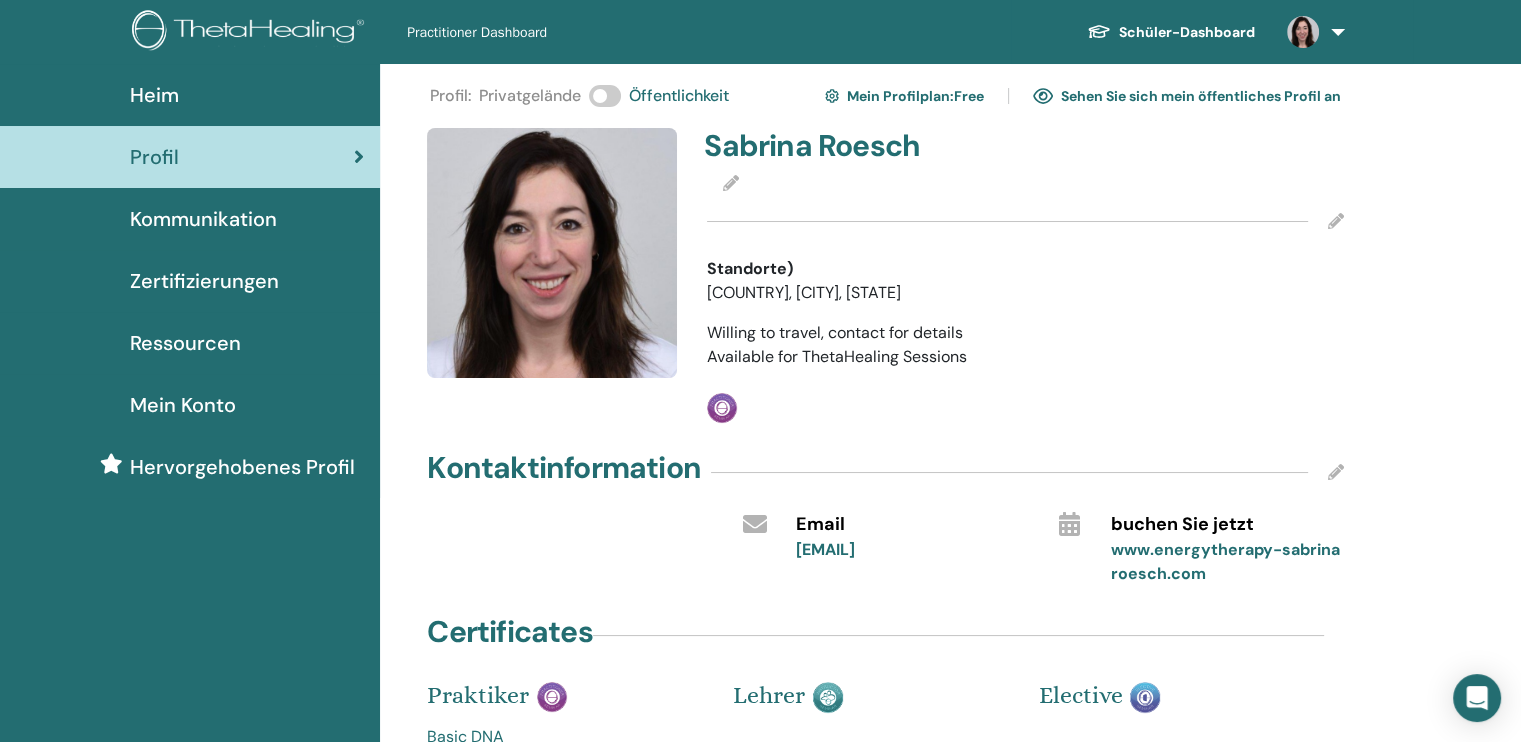 click on "Kommunikation" at bounding box center [203, 219] 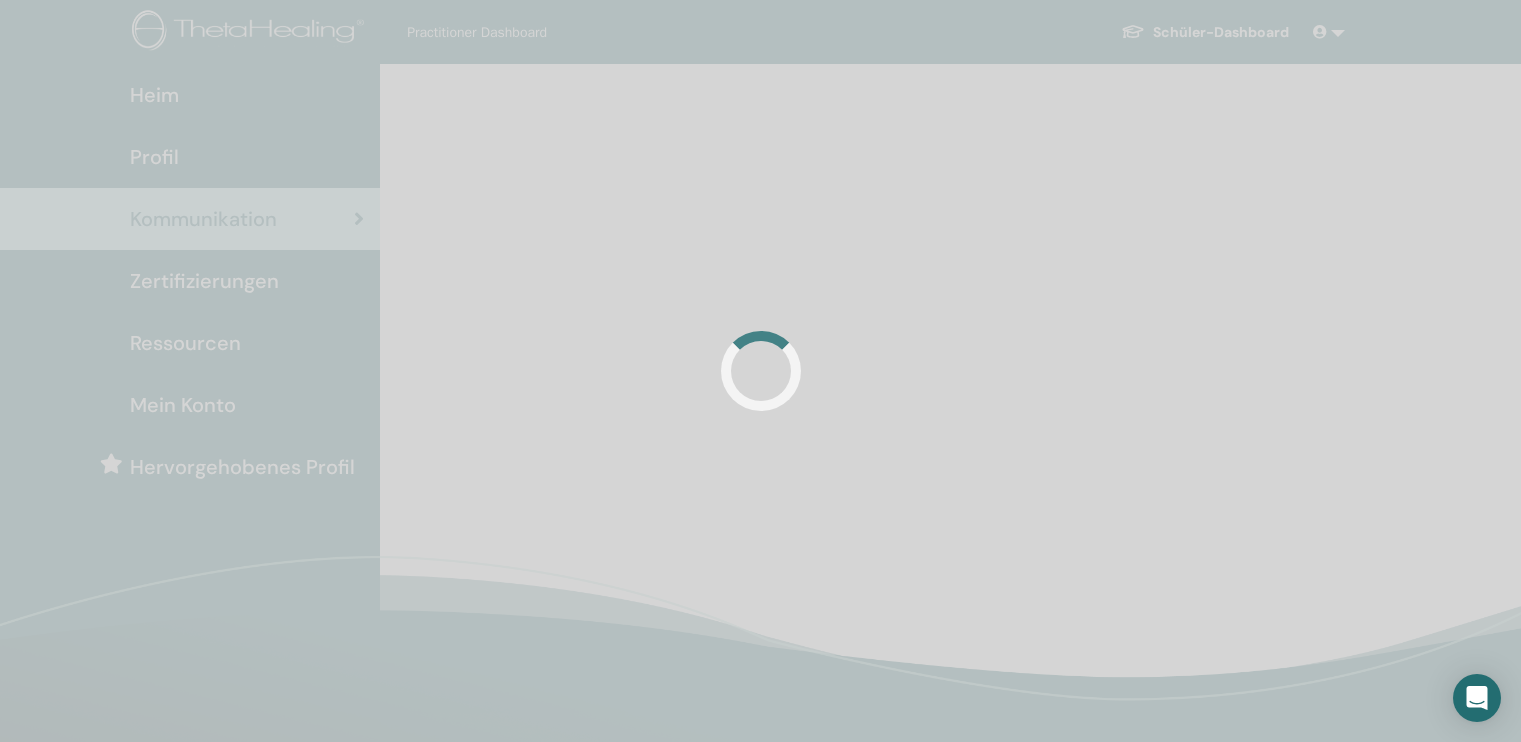 scroll, scrollTop: 0, scrollLeft: 0, axis: both 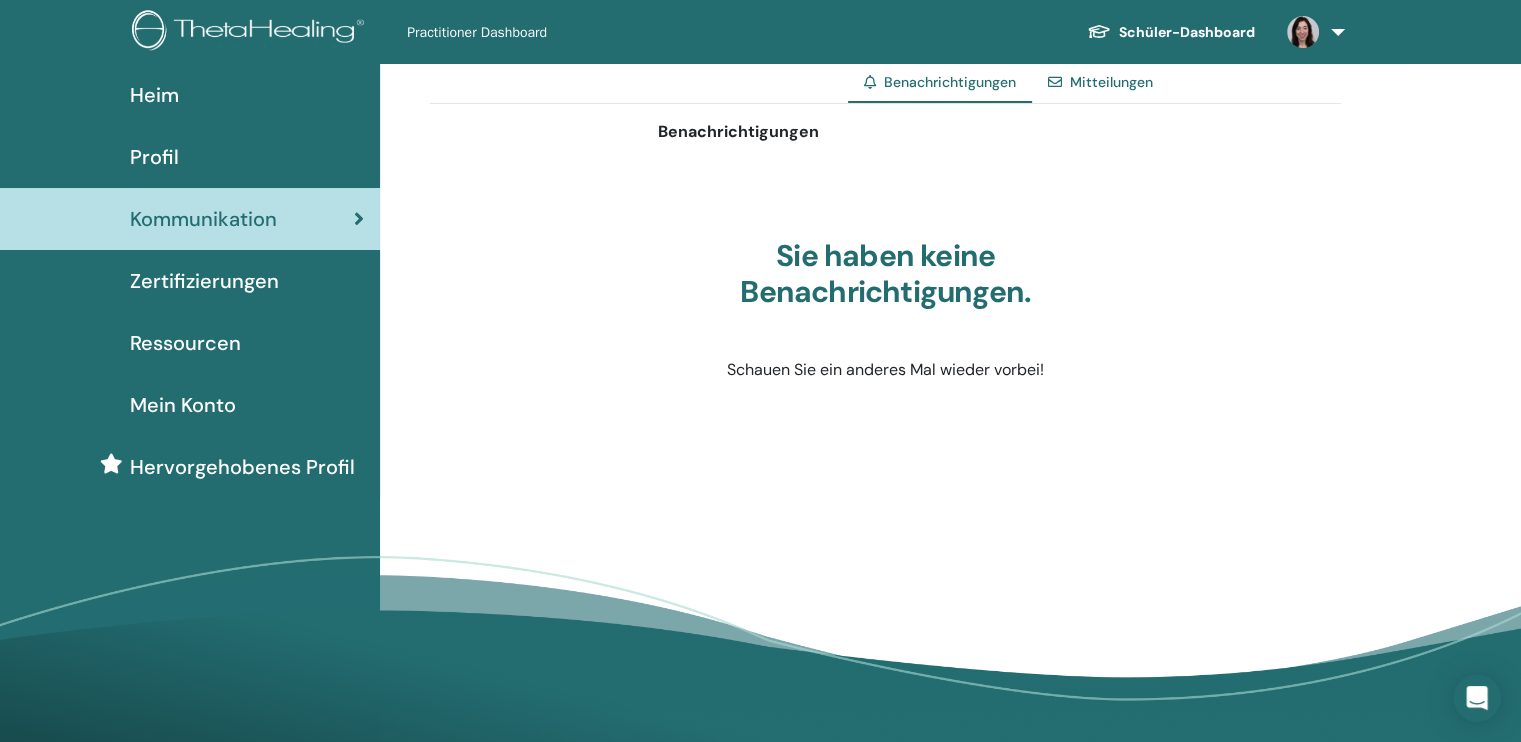 click on "Heim" at bounding box center (154, 95) 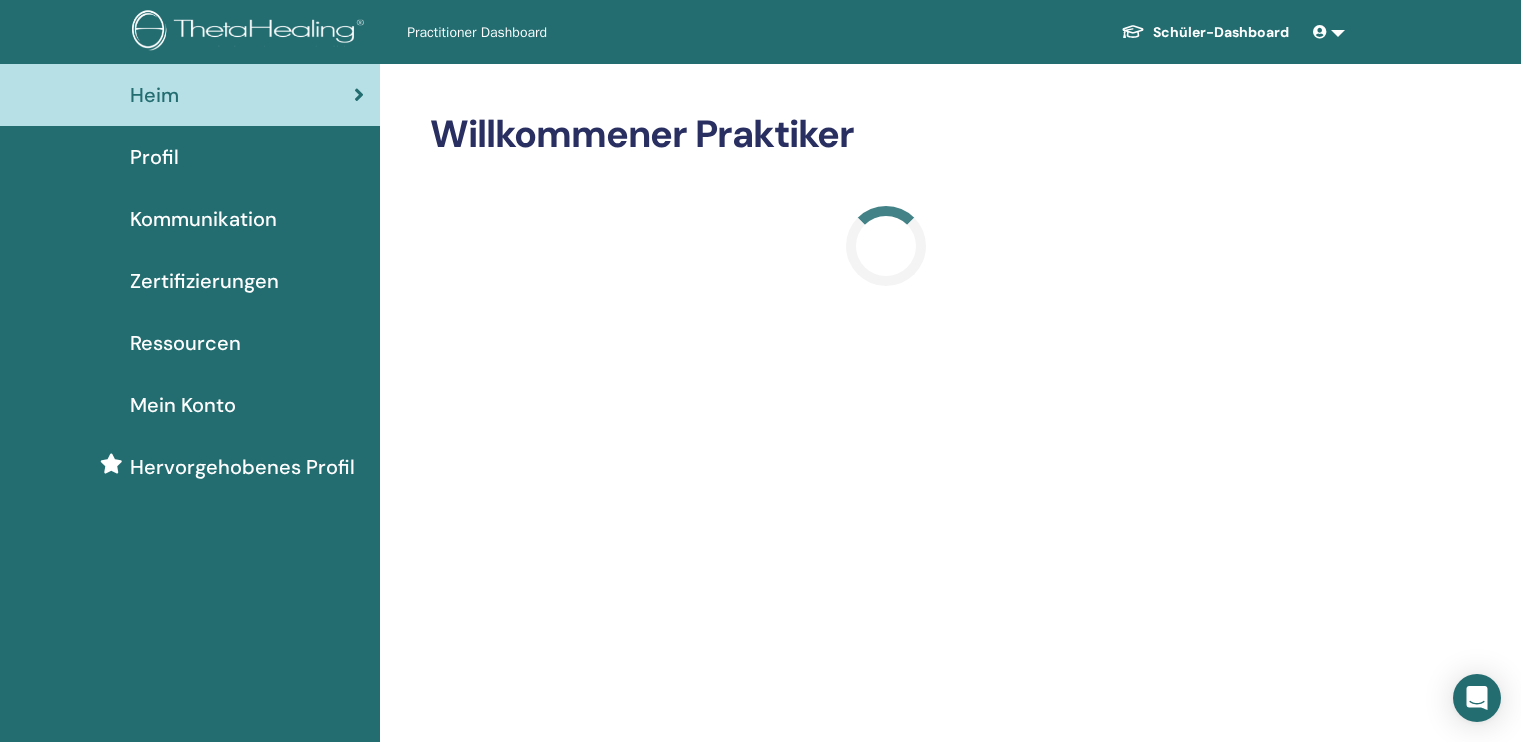 scroll, scrollTop: 0, scrollLeft: 0, axis: both 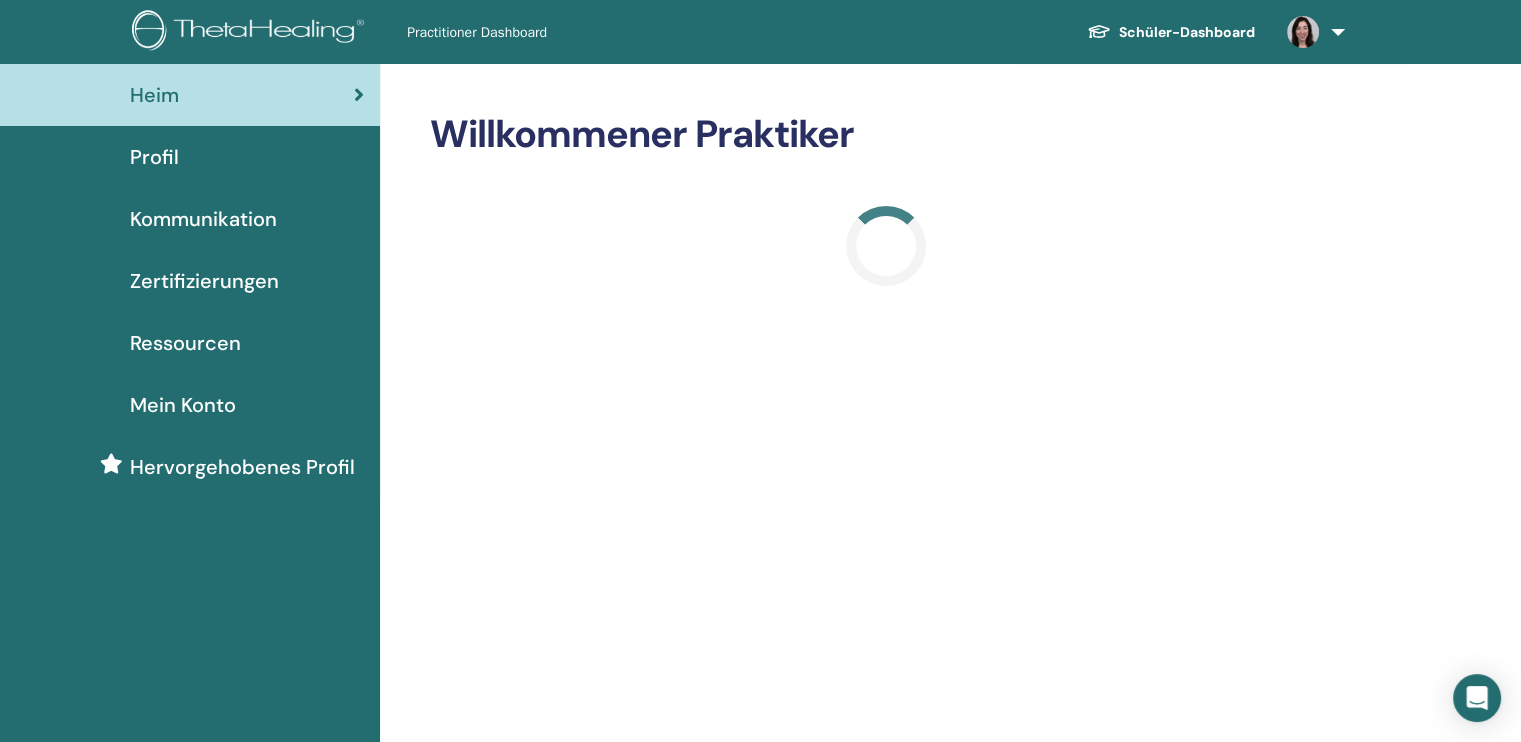 click on "Profil" at bounding box center (154, 157) 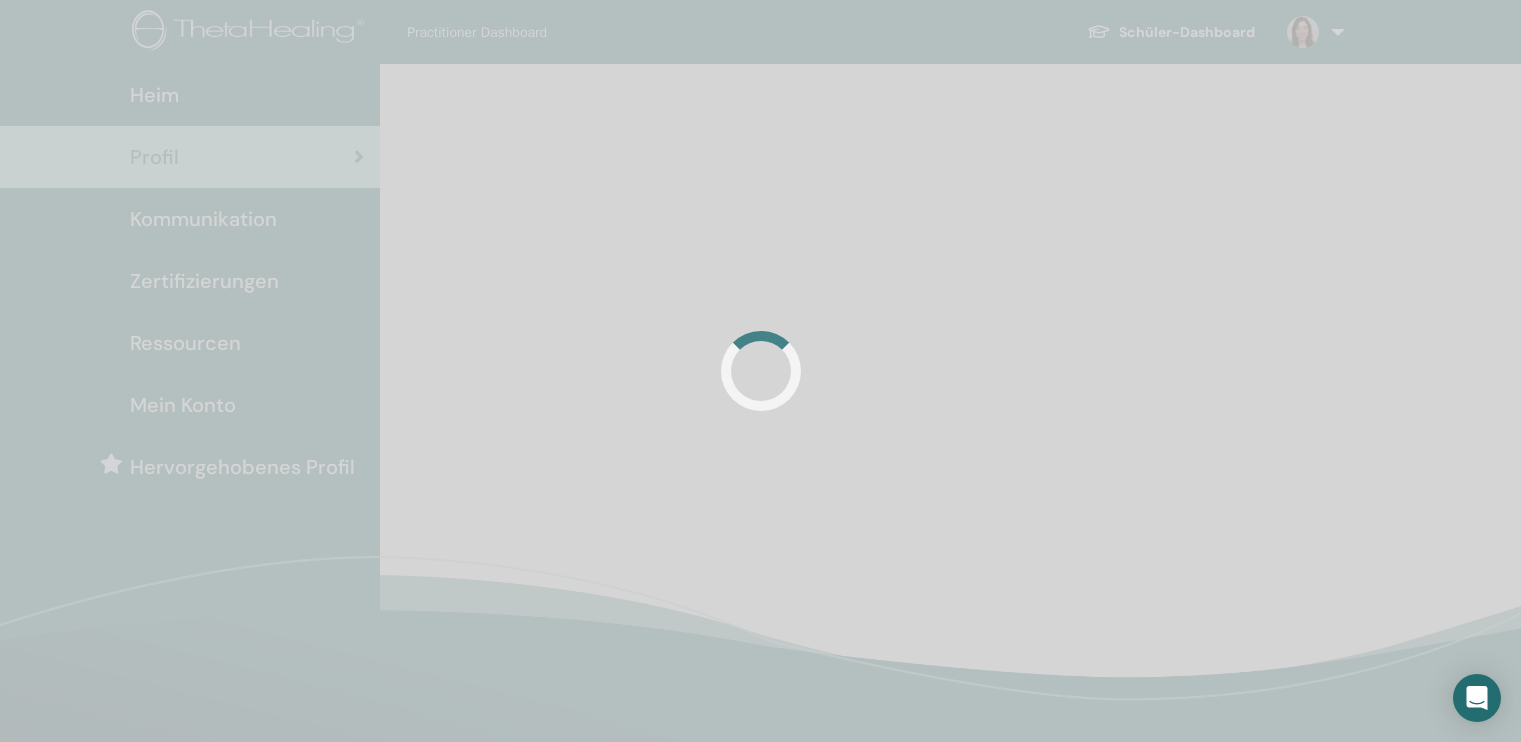 scroll, scrollTop: 0, scrollLeft: 0, axis: both 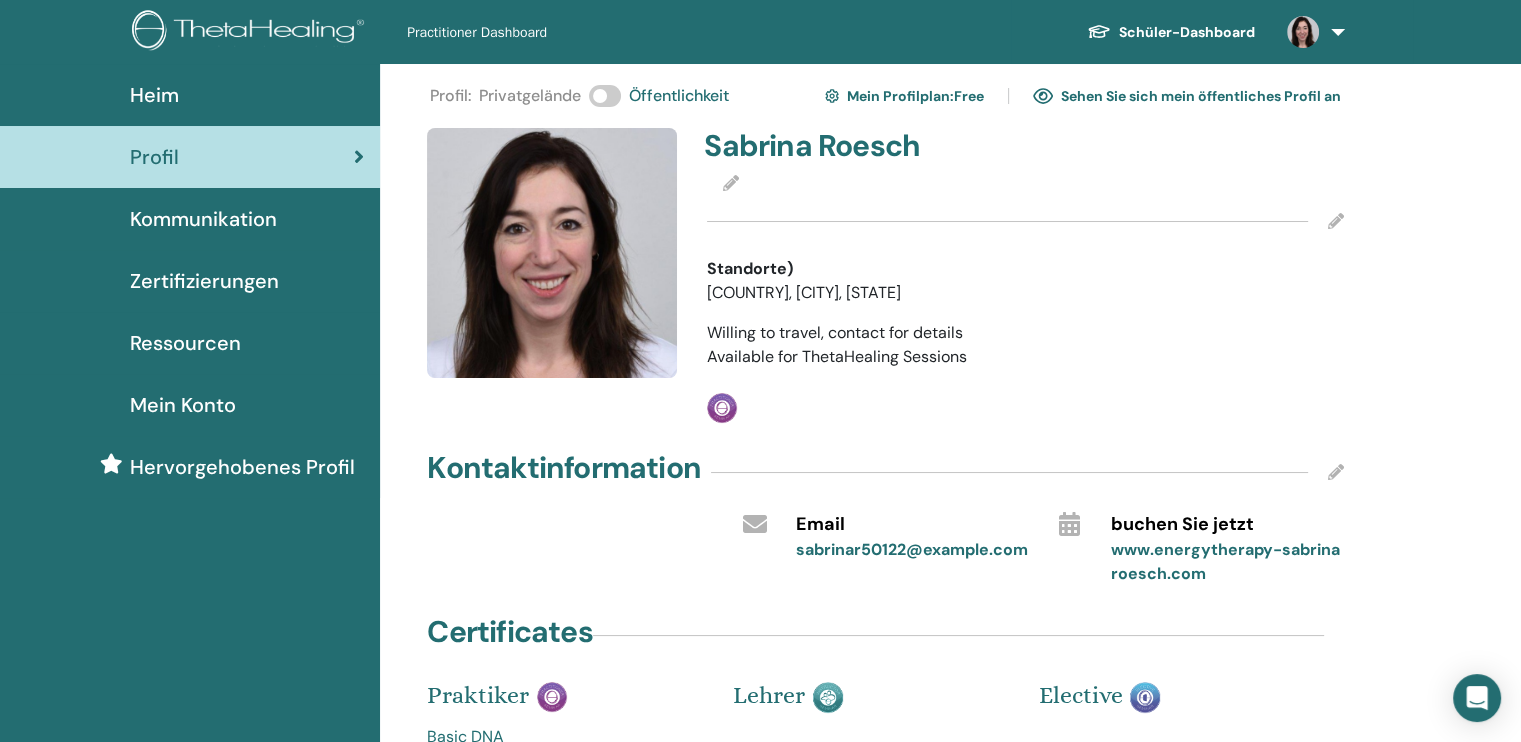 click on "Mein Konto" at bounding box center (183, 405) 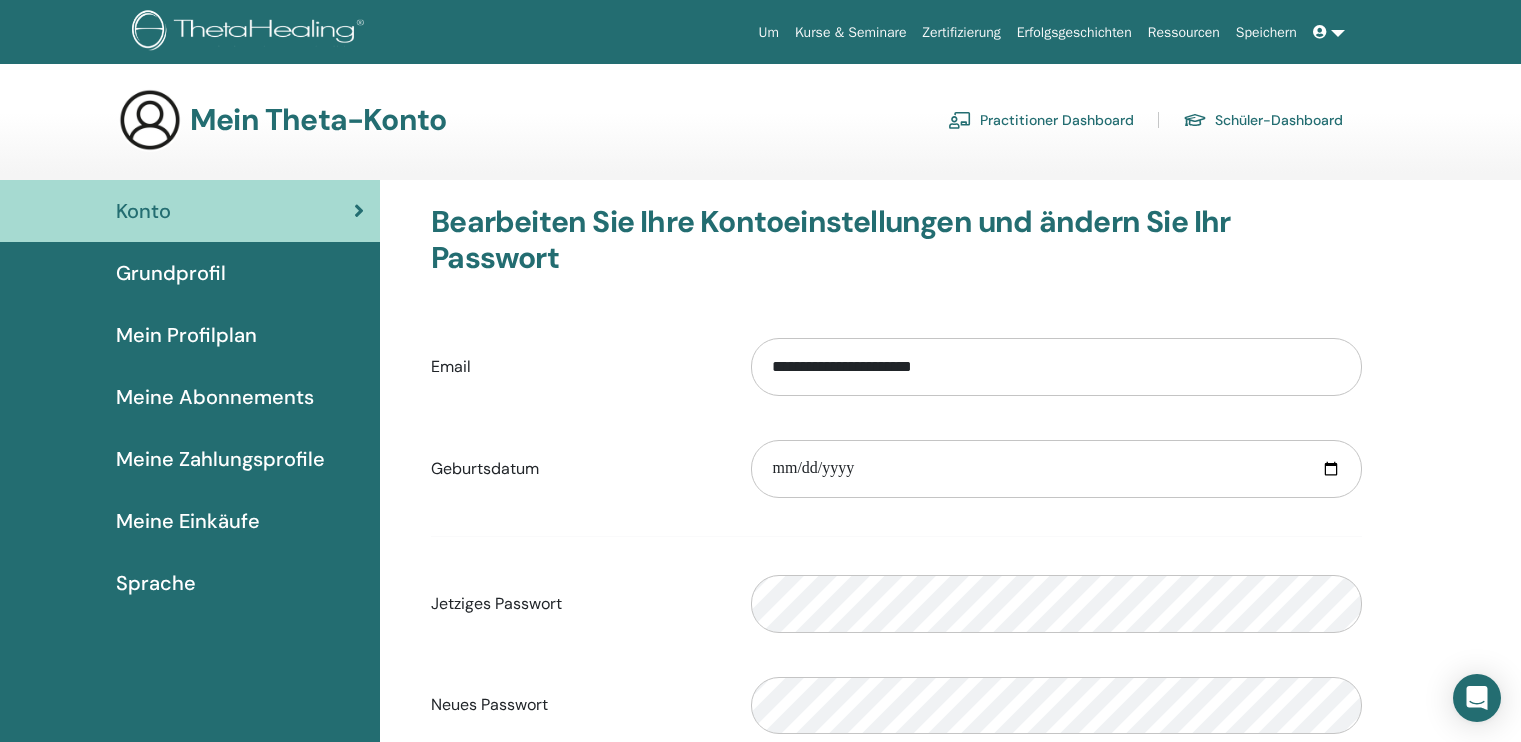 scroll, scrollTop: 0, scrollLeft: 0, axis: both 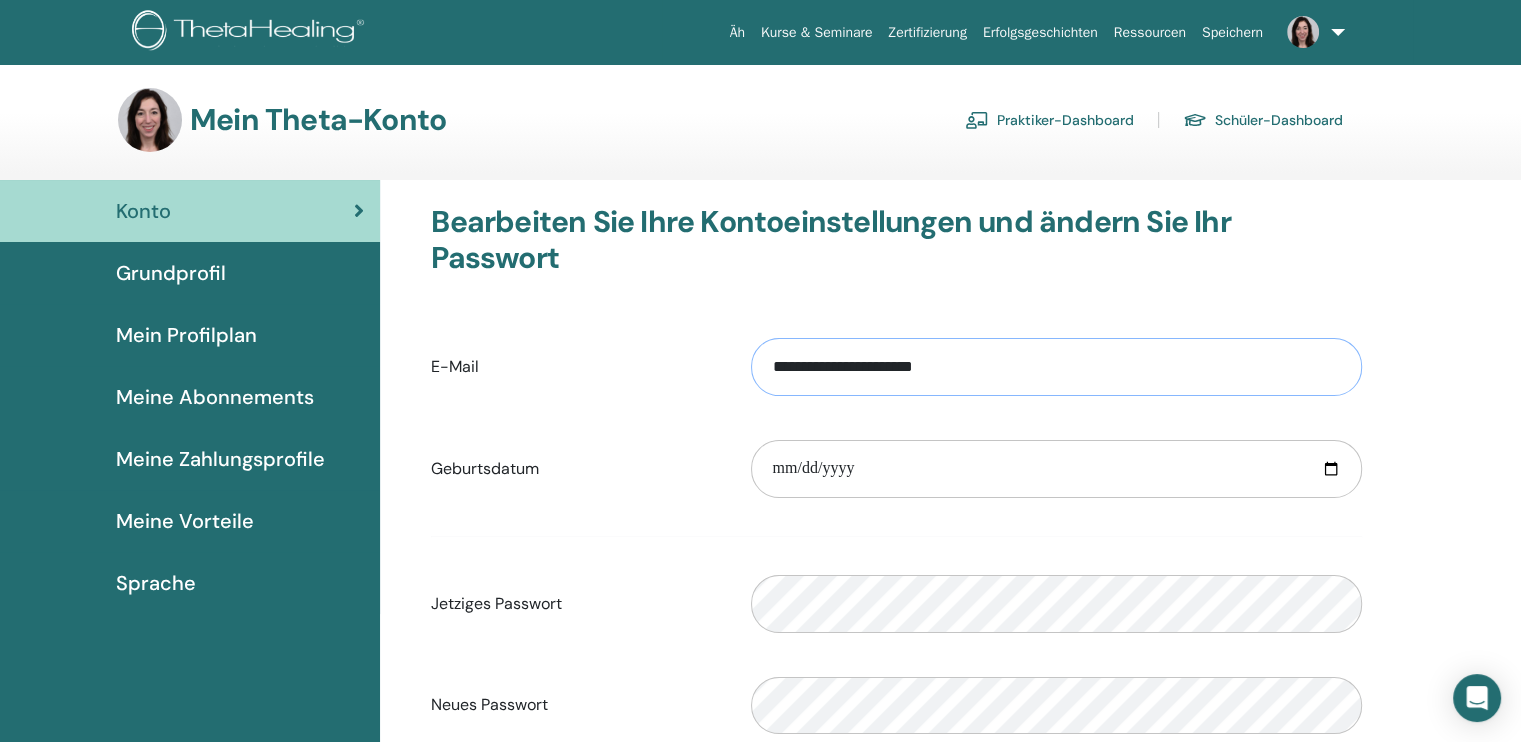 click on "**********" at bounding box center [1056, 367] 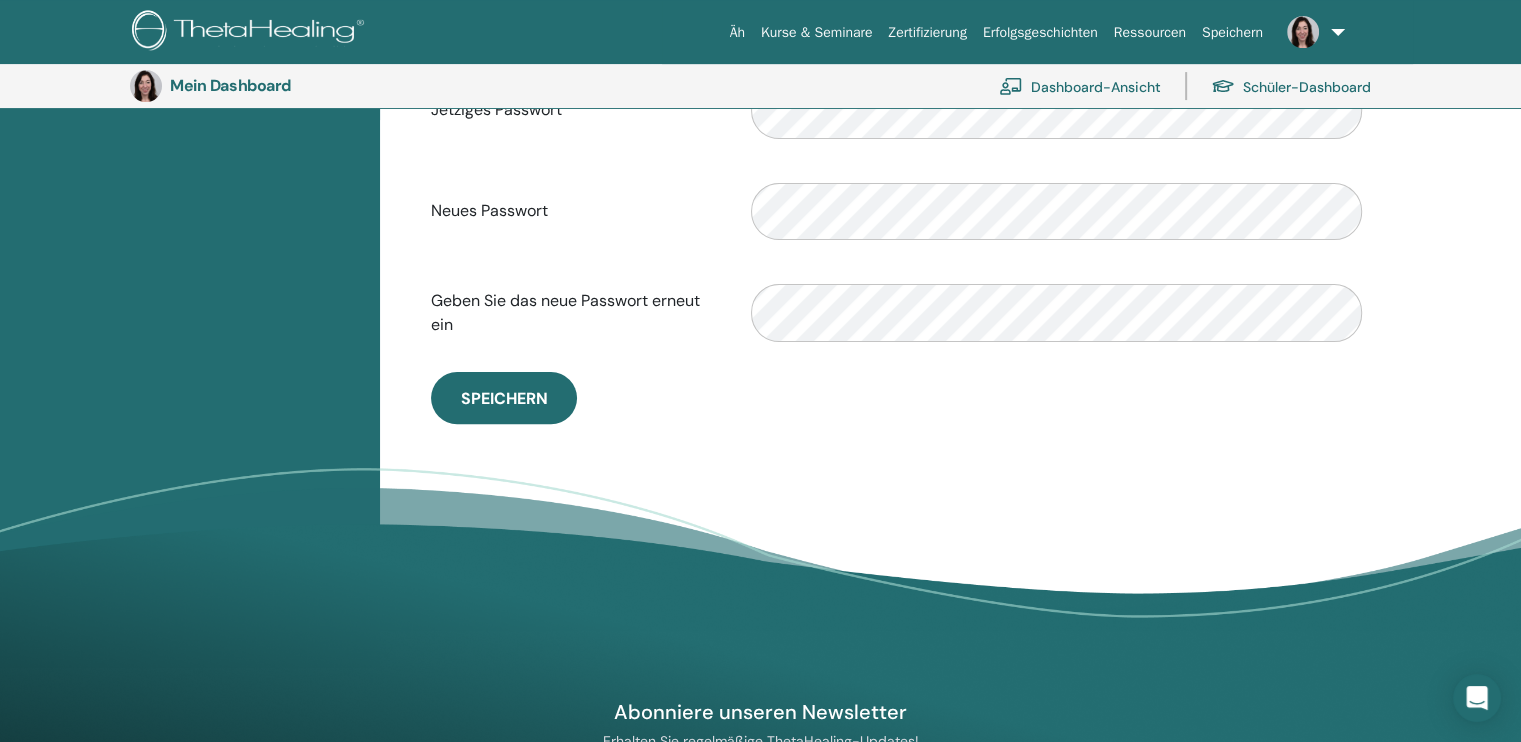scroll, scrollTop: 540, scrollLeft: 0, axis: vertical 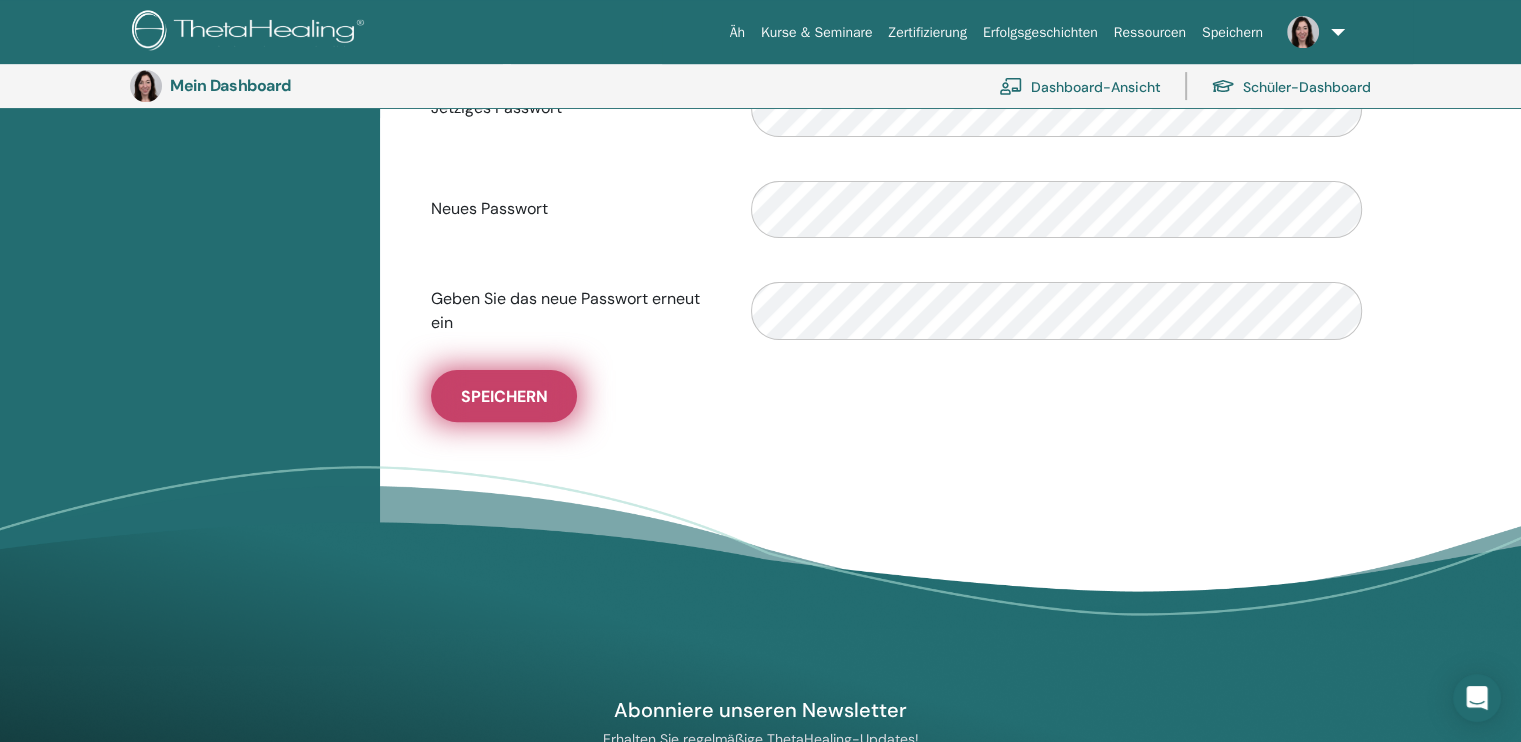 type on "**********" 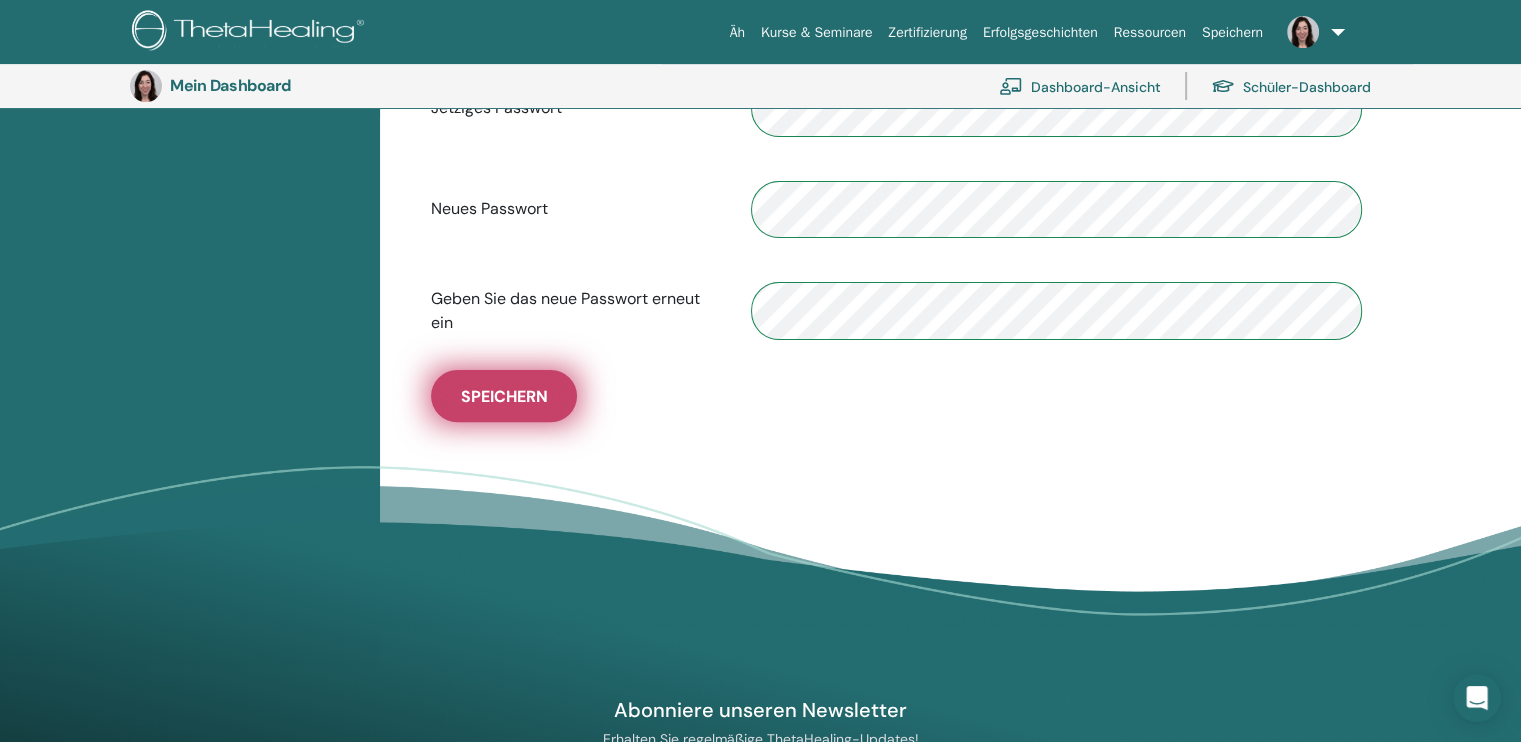 scroll, scrollTop: 0, scrollLeft: 0, axis: both 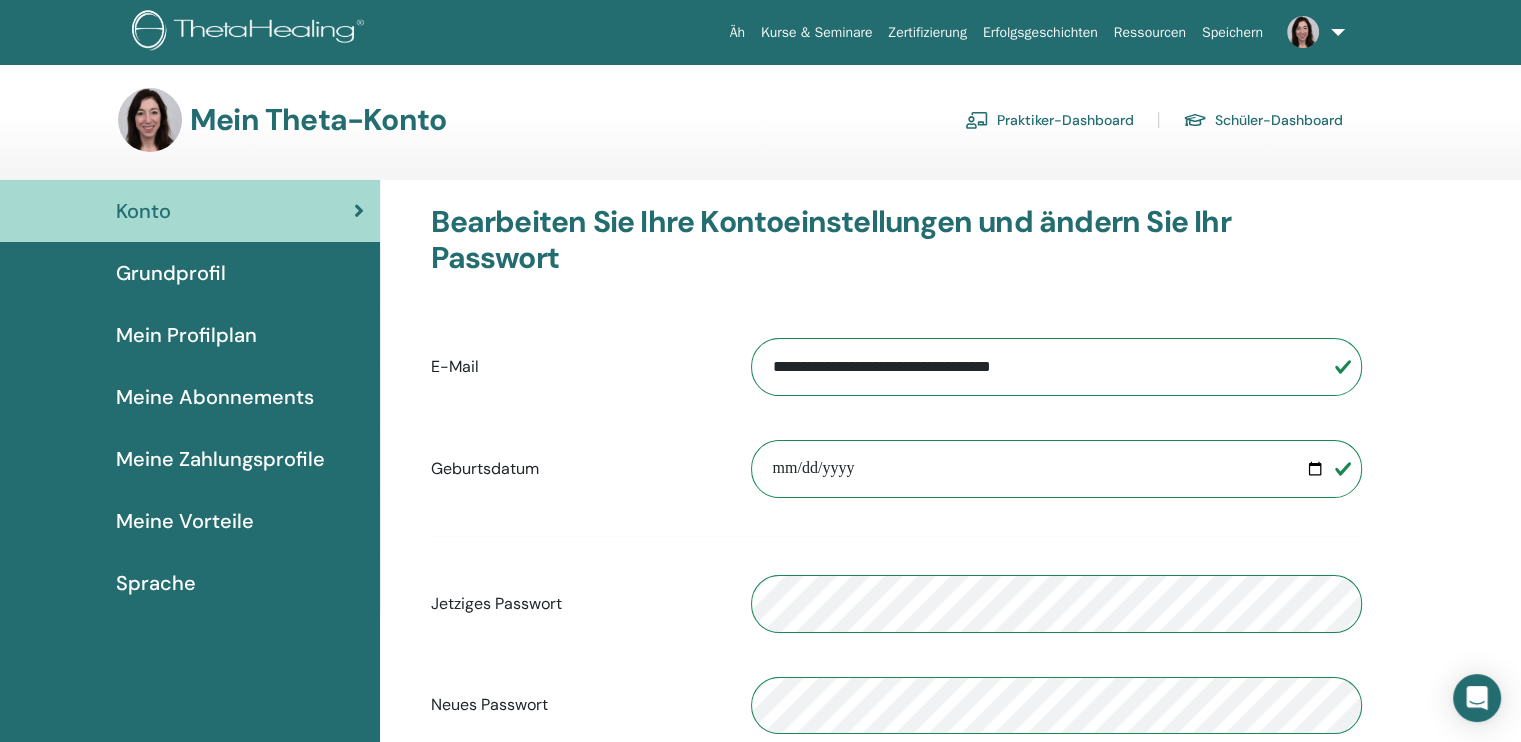 click on "Meine Vorteile" at bounding box center [185, 521] 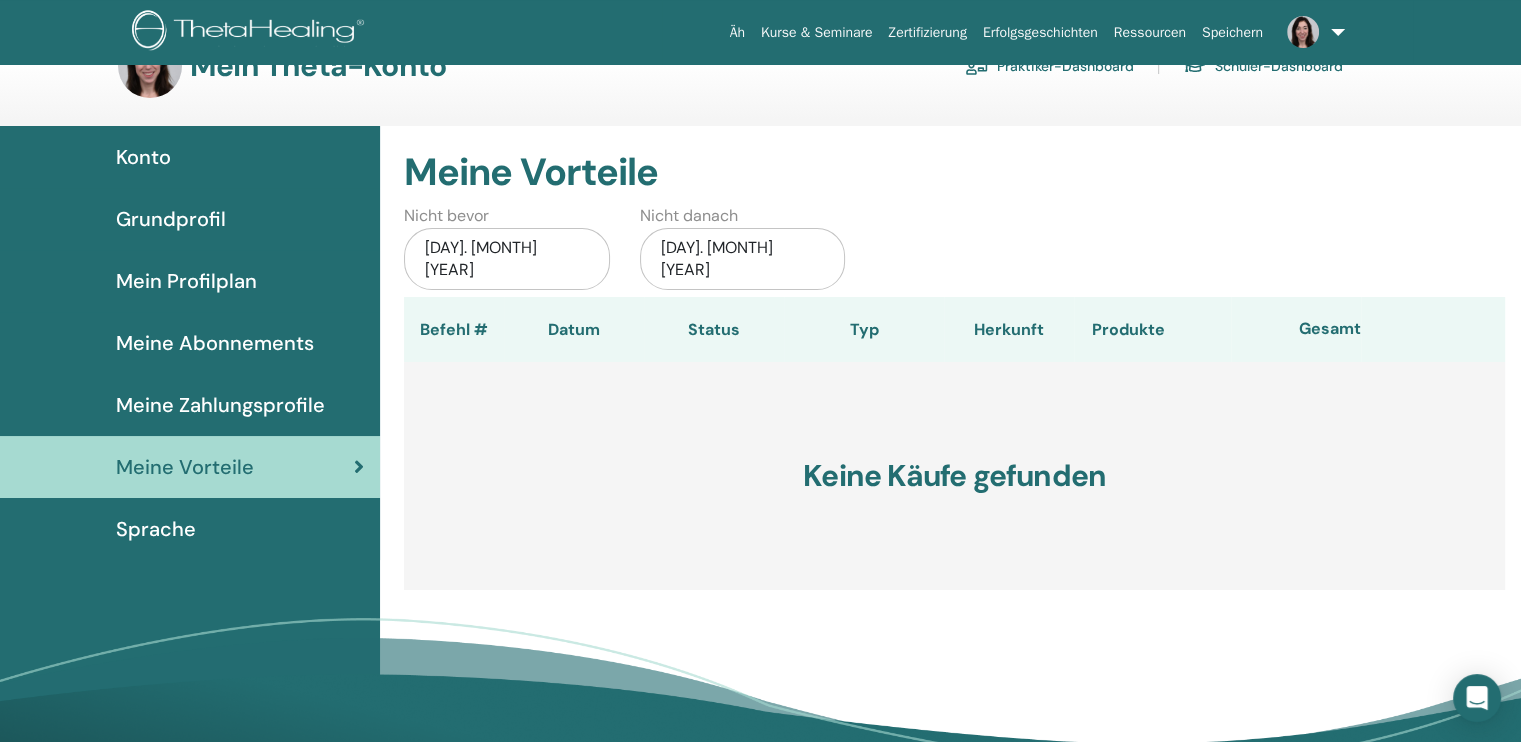 scroll, scrollTop: 0, scrollLeft: 0, axis: both 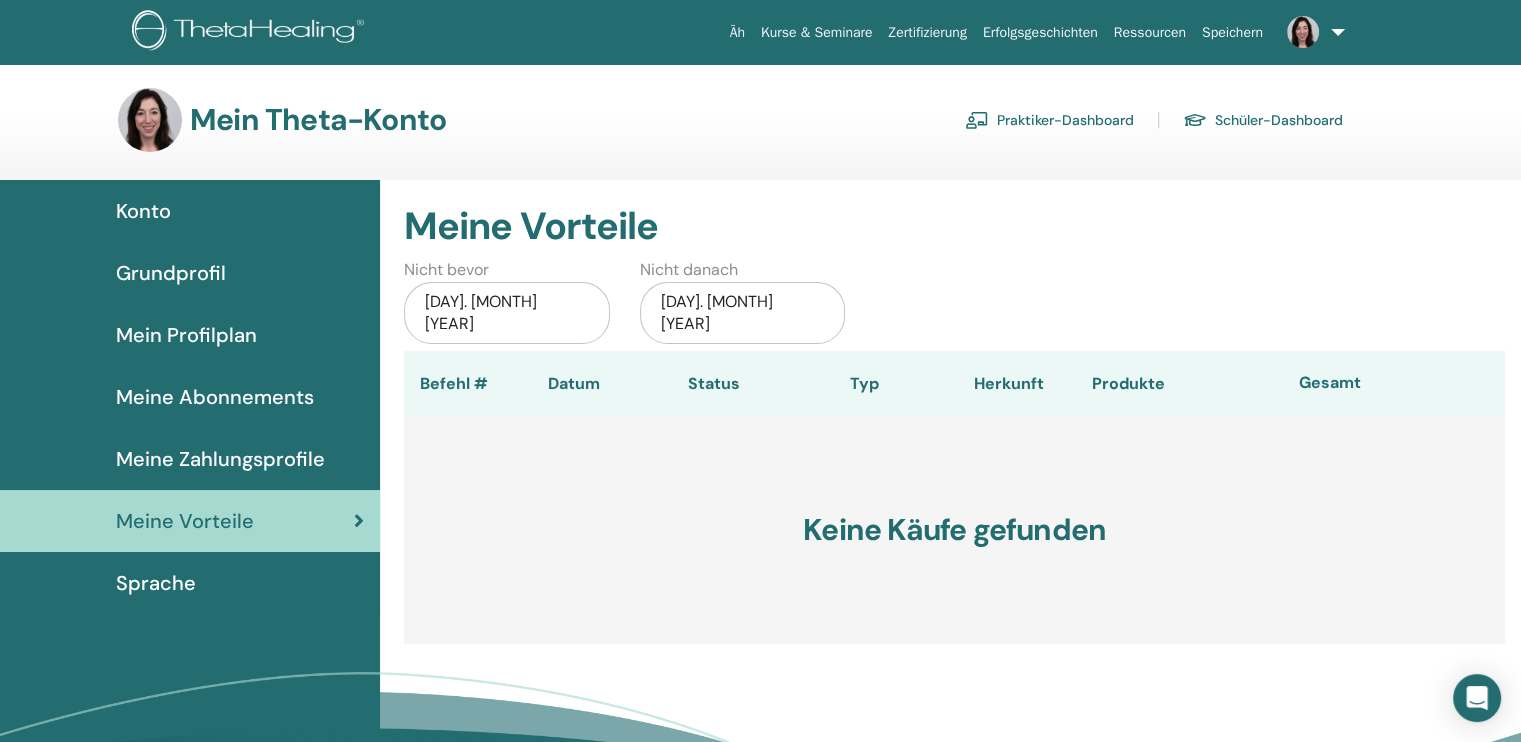 click on "Sprache" at bounding box center (156, 583) 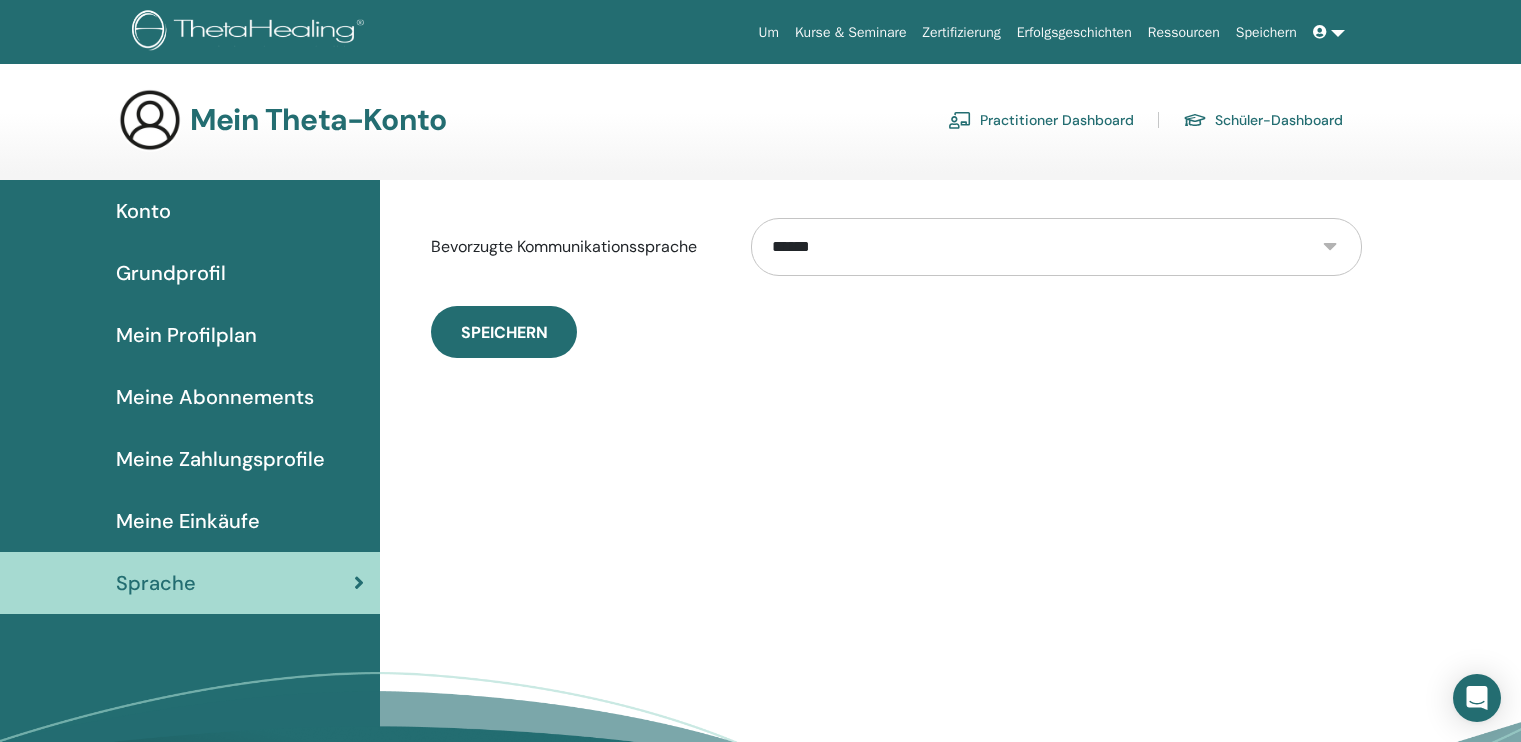 scroll, scrollTop: 0, scrollLeft: 0, axis: both 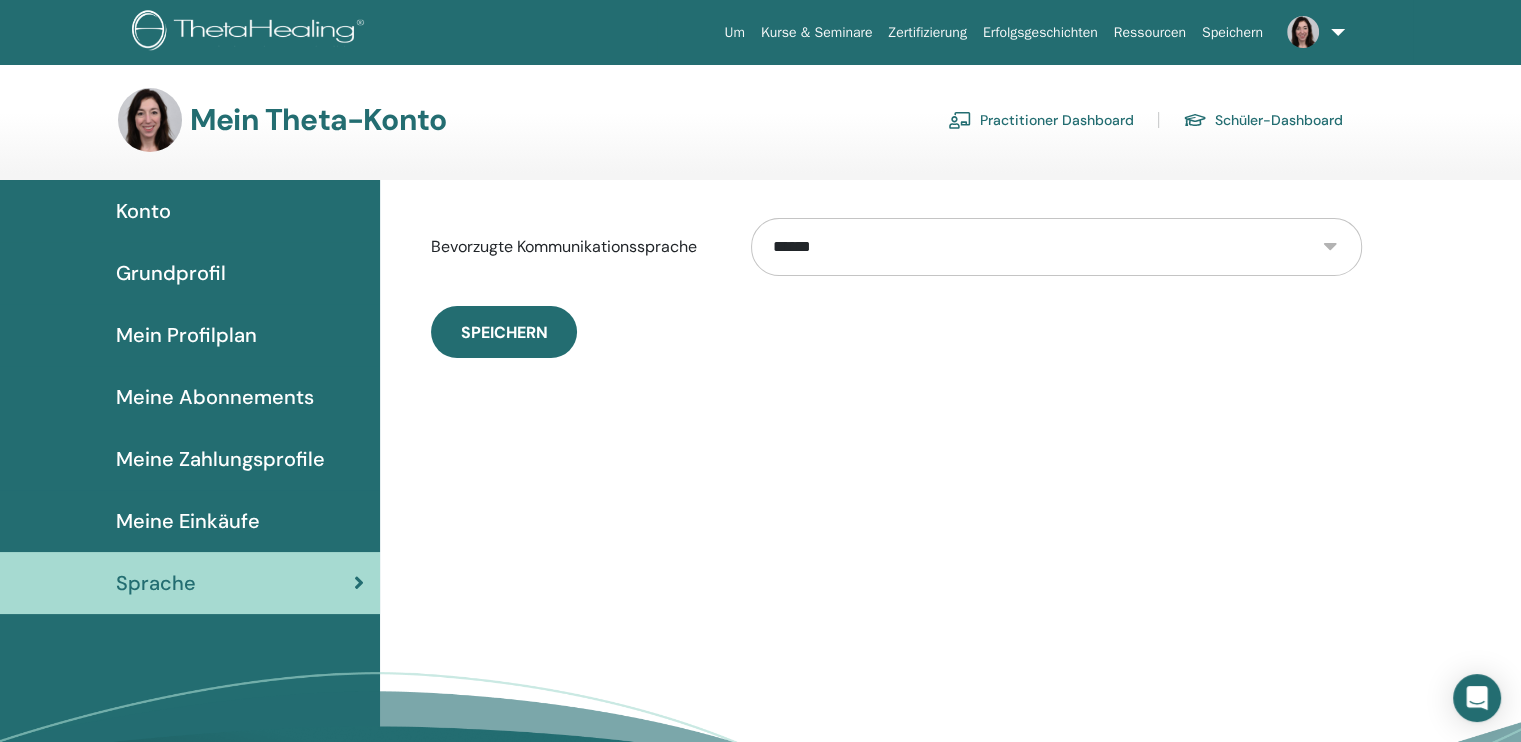 click on "Meine Abonnements" at bounding box center (215, 397) 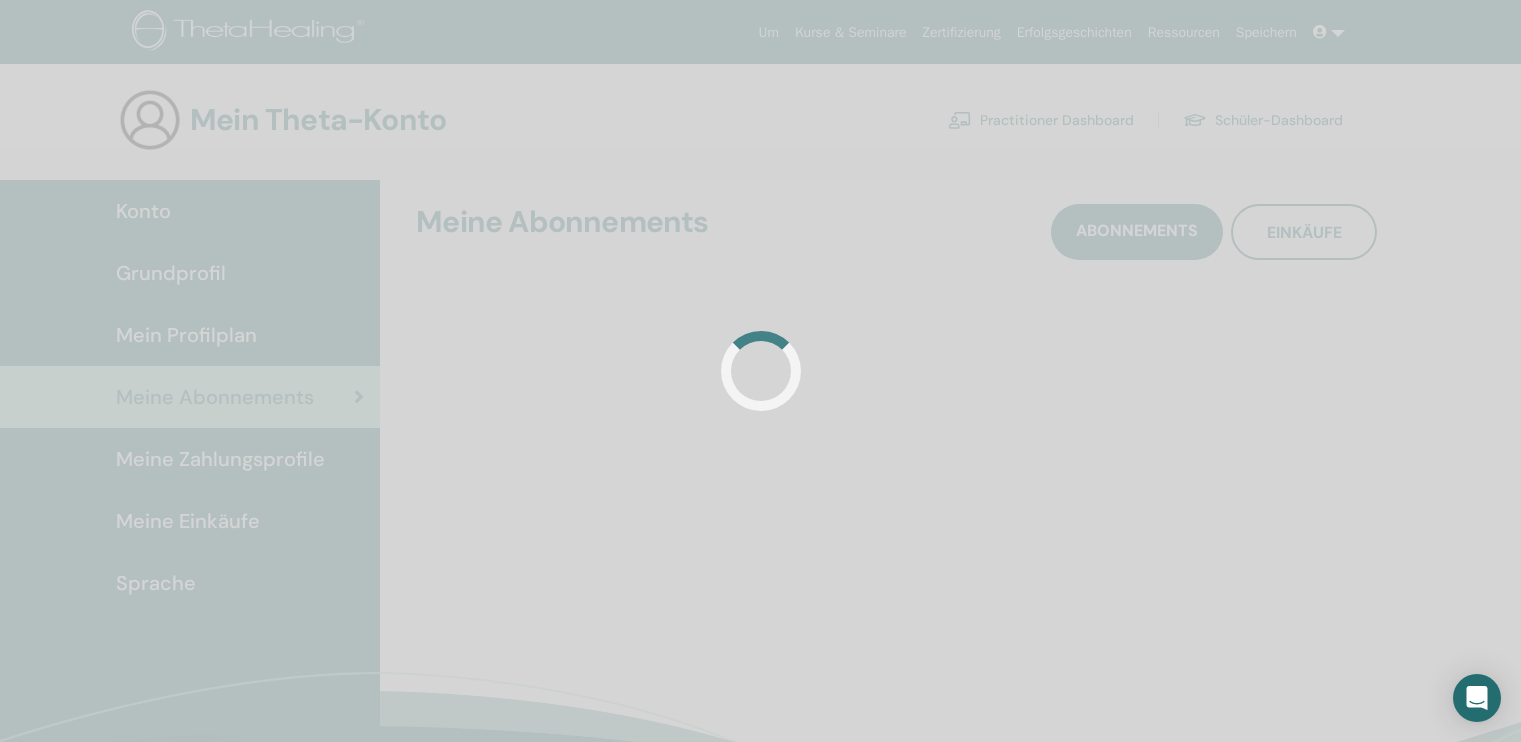 scroll, scrollTop: 0, scrollLeft: 0, axis: both 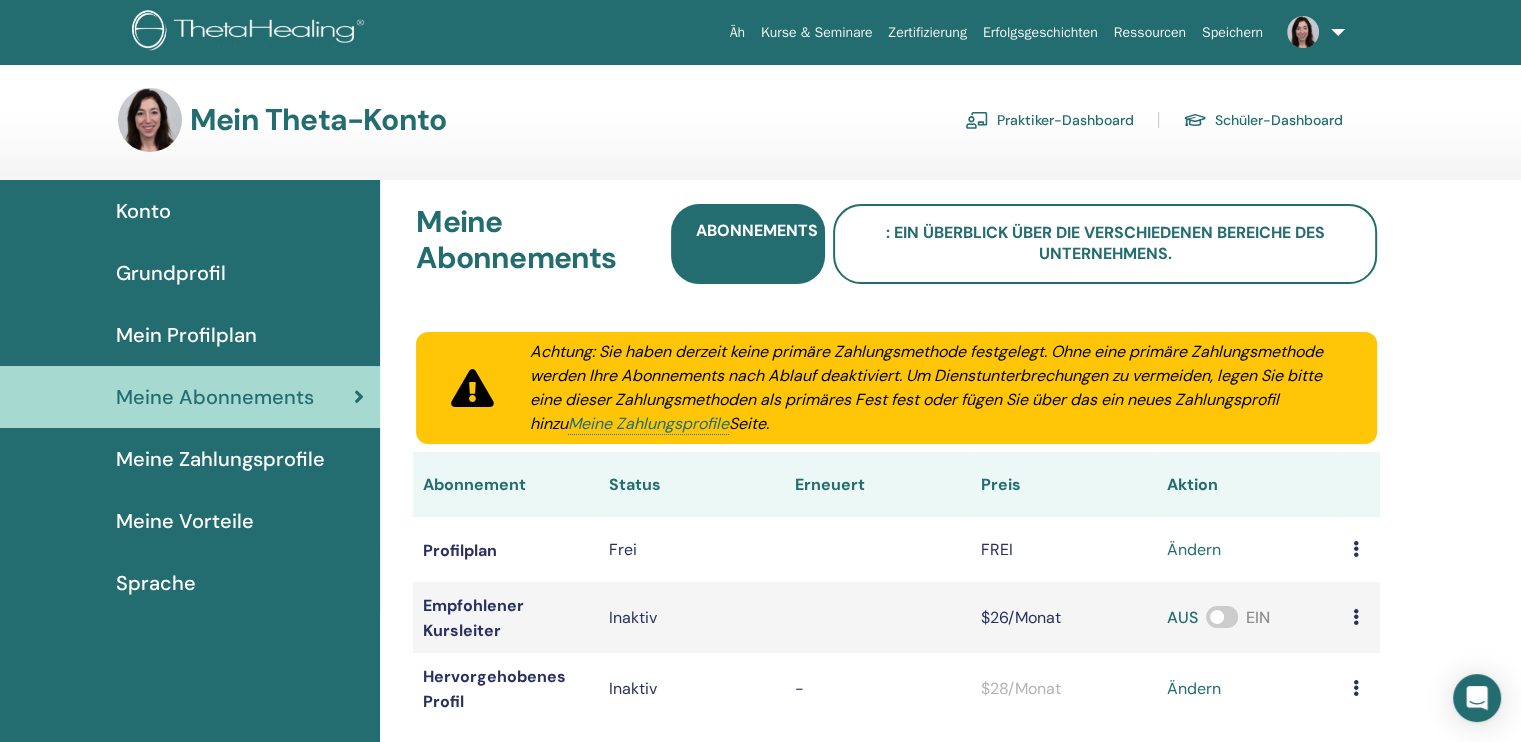 click at bounding box center (1303, 32) 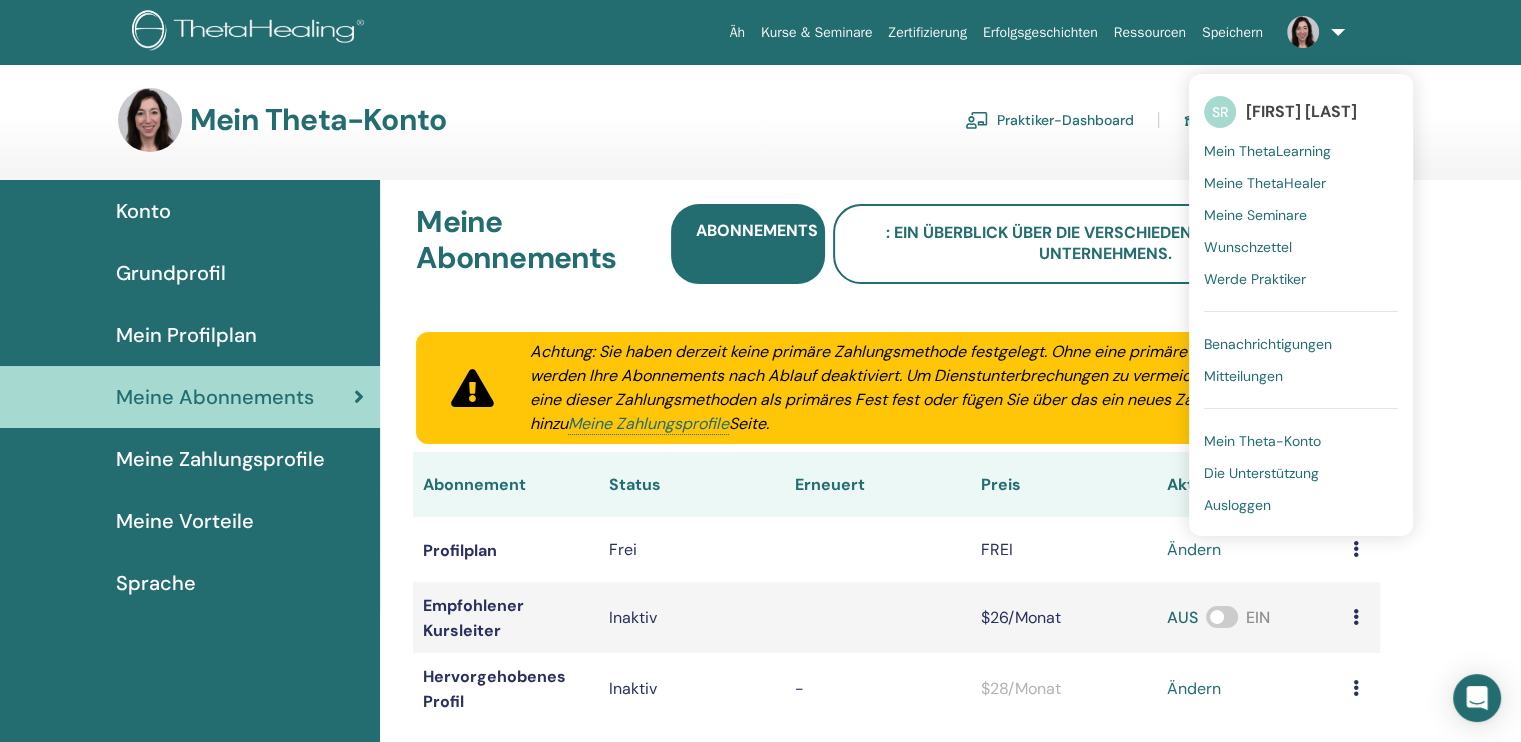 click on "Mein ThetaLearning" at bounding box center [1267, 151] 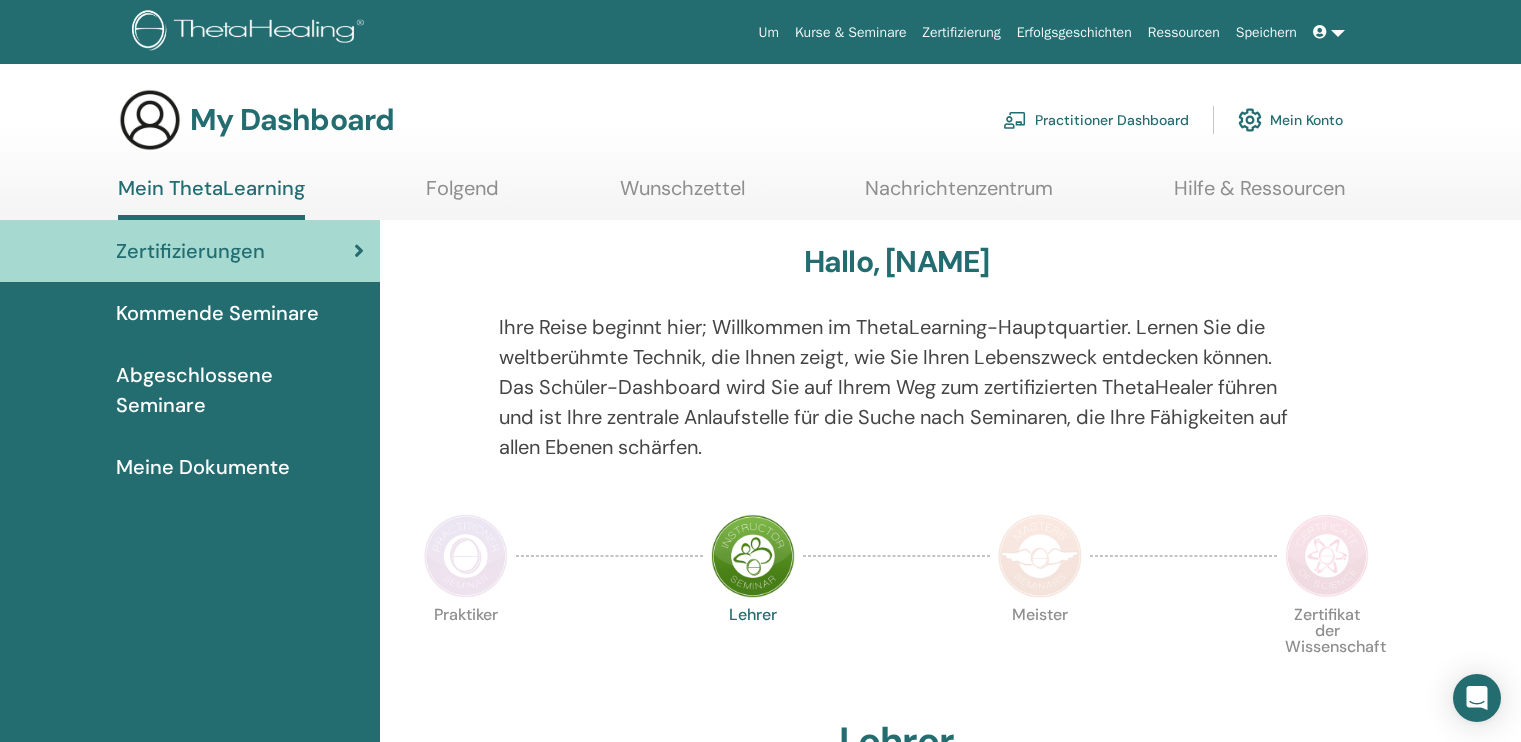 scroll, scrollTop: 0, scrollLeft: 0, axis: both 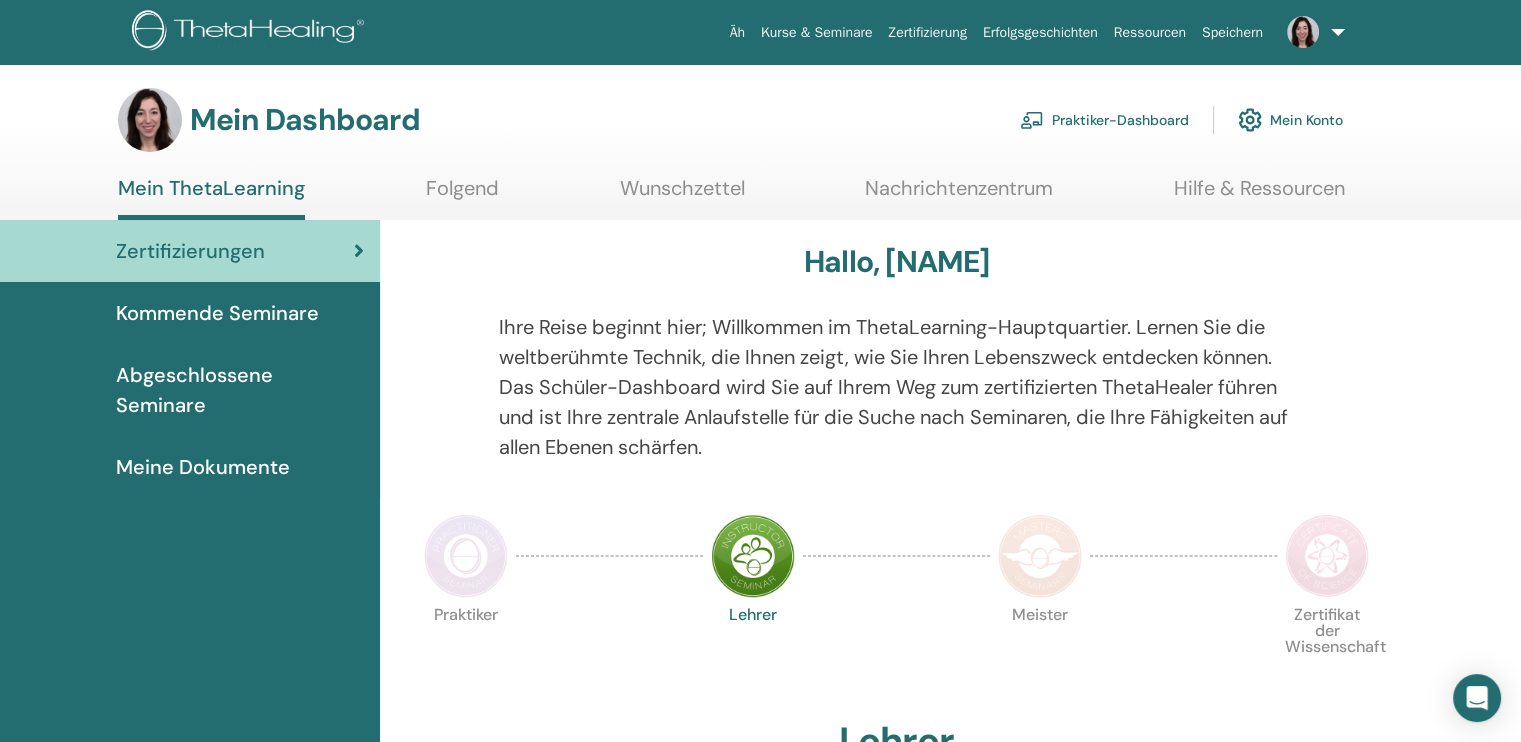 click on "Wunschzettel" at bounding box center [682, 188] 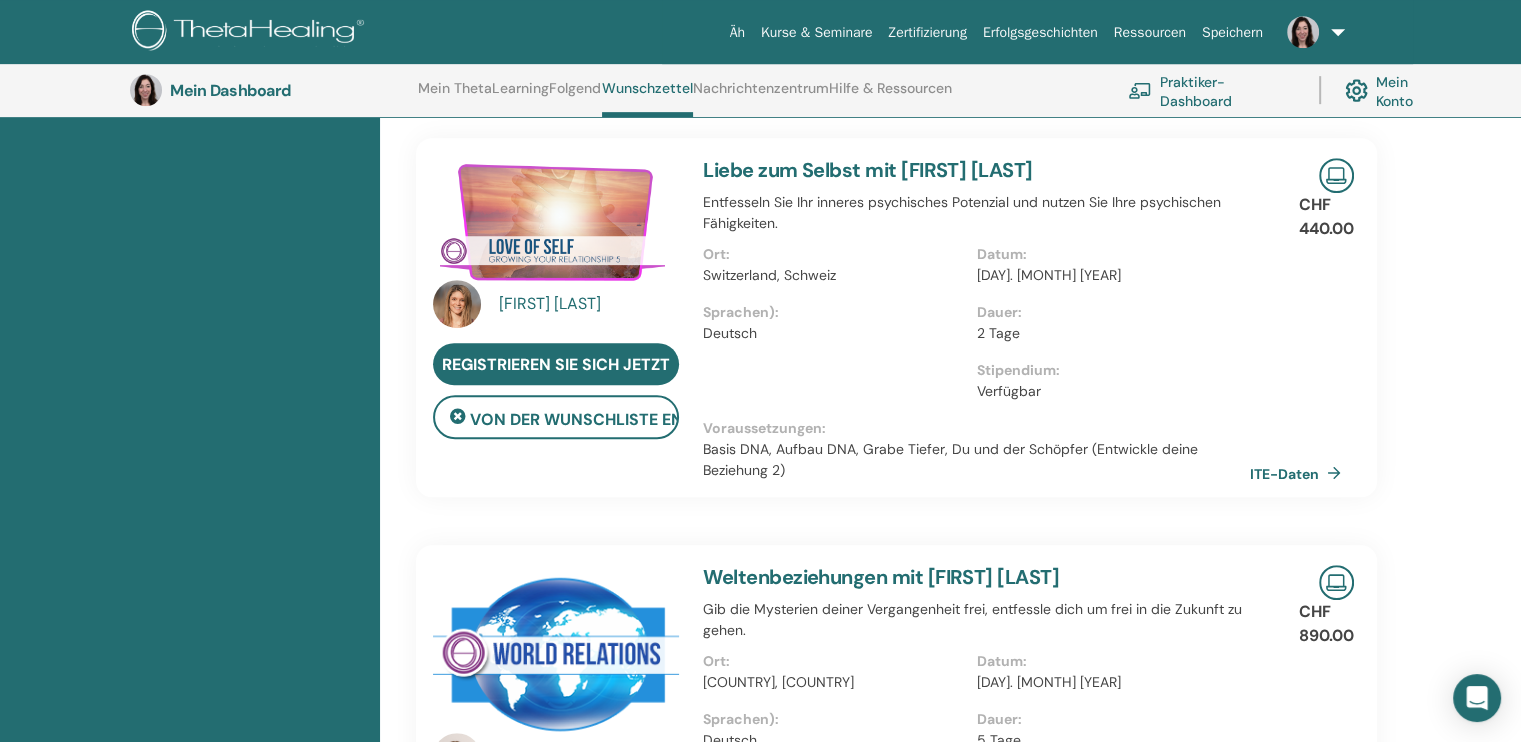 scroll, scrollTop: 1009, scrollLeft: 0, axis: vertical 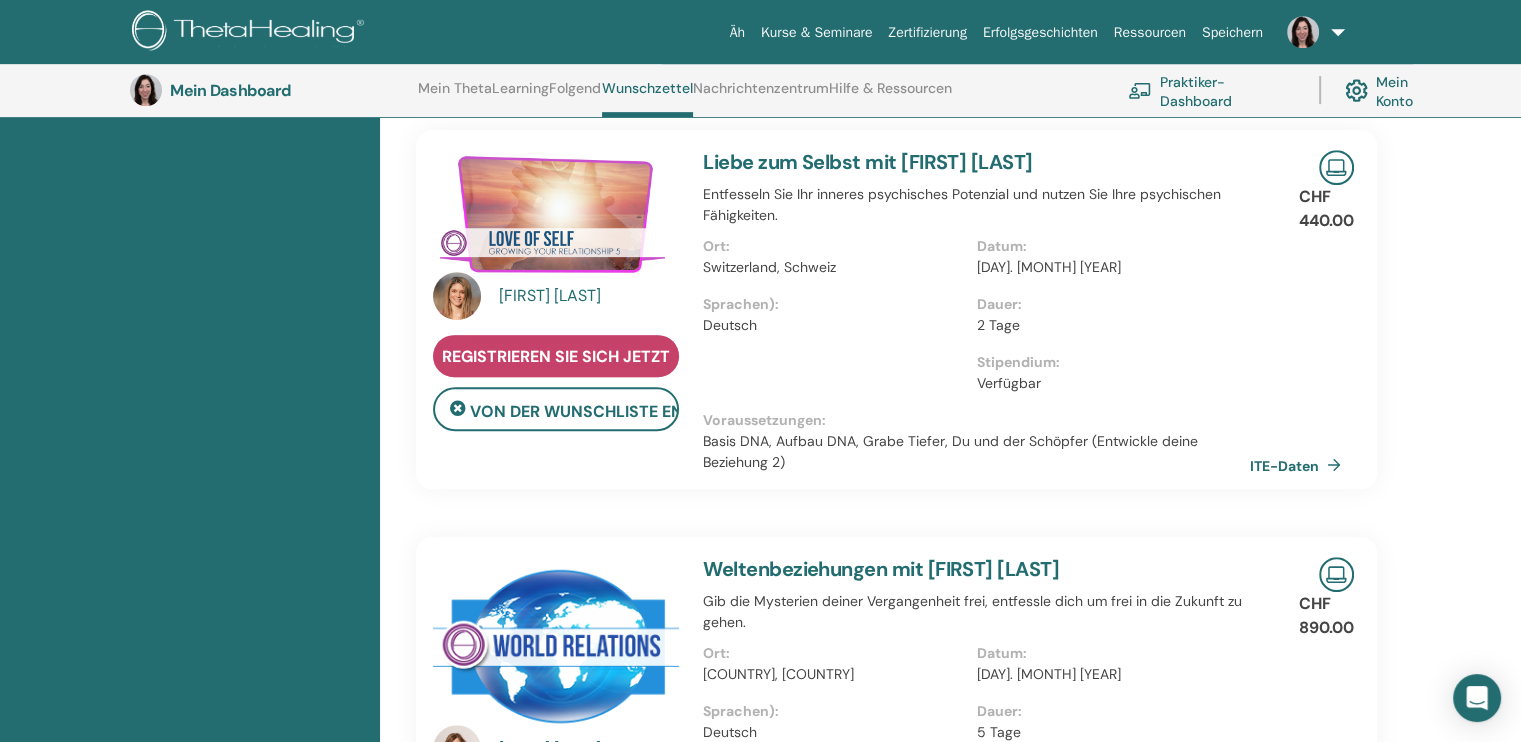 click on "Registrieren Sie sich jetzt" at bounding box center (556, 356) 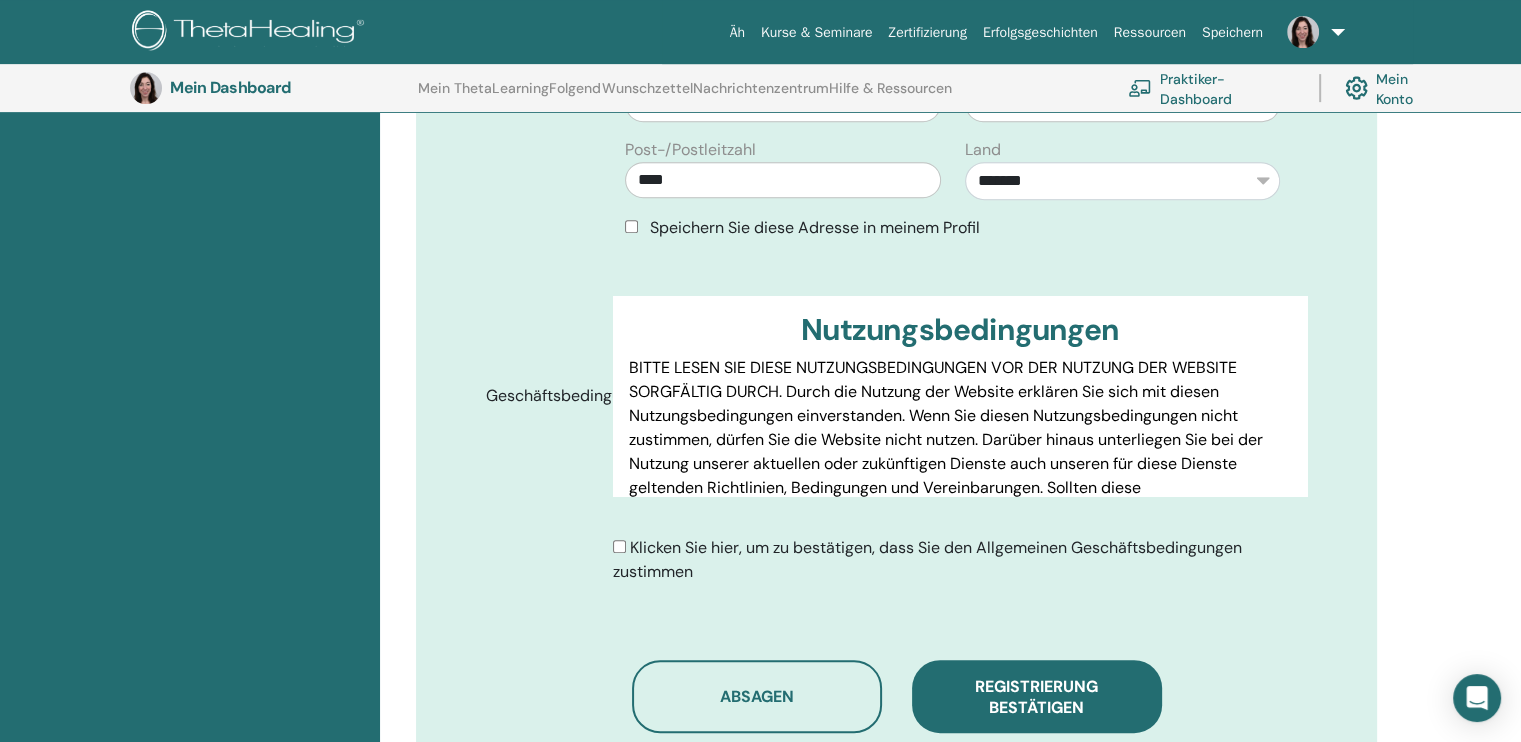 scroll, scrollTop: 838, scrollLeft: 0, axis: vertical 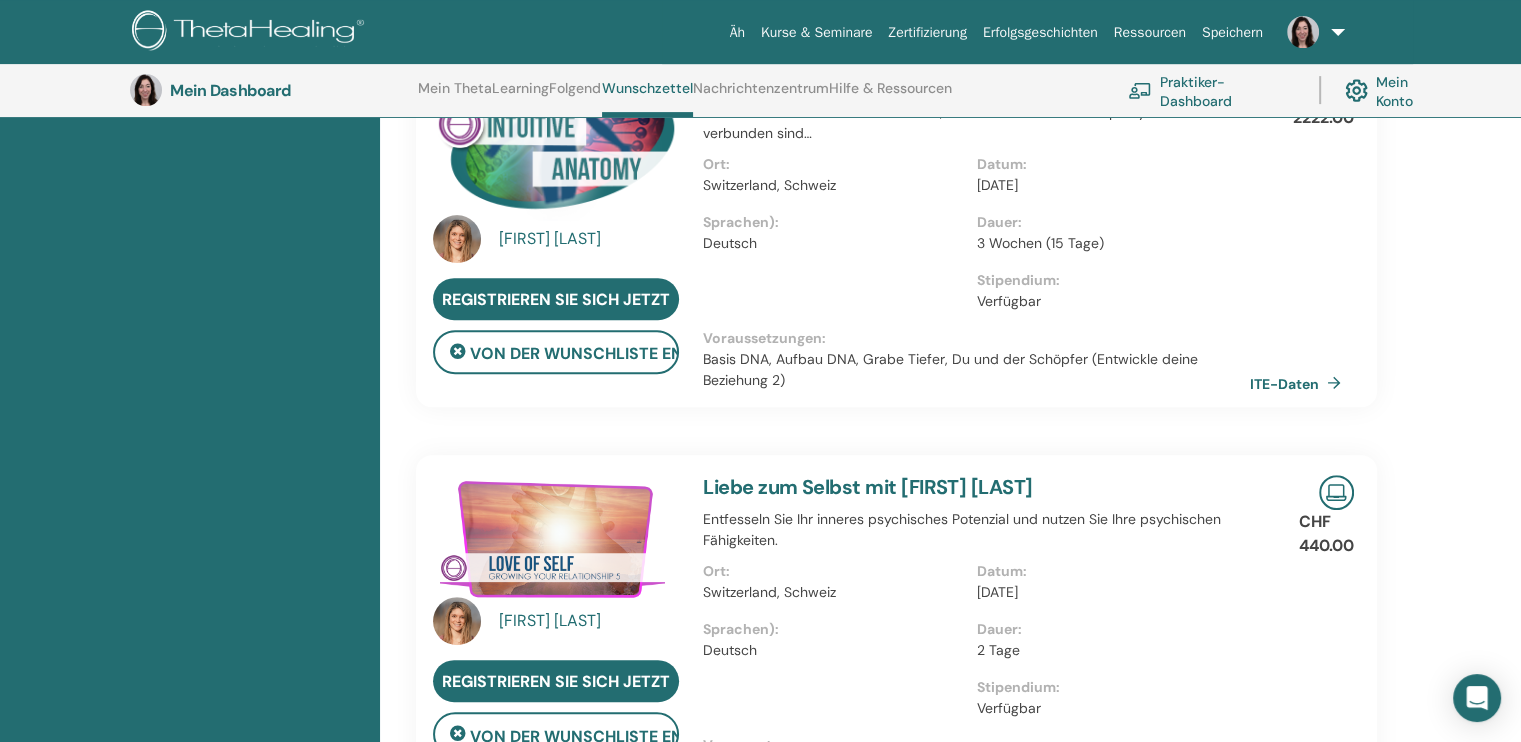 click at bounding box center [839, 299] 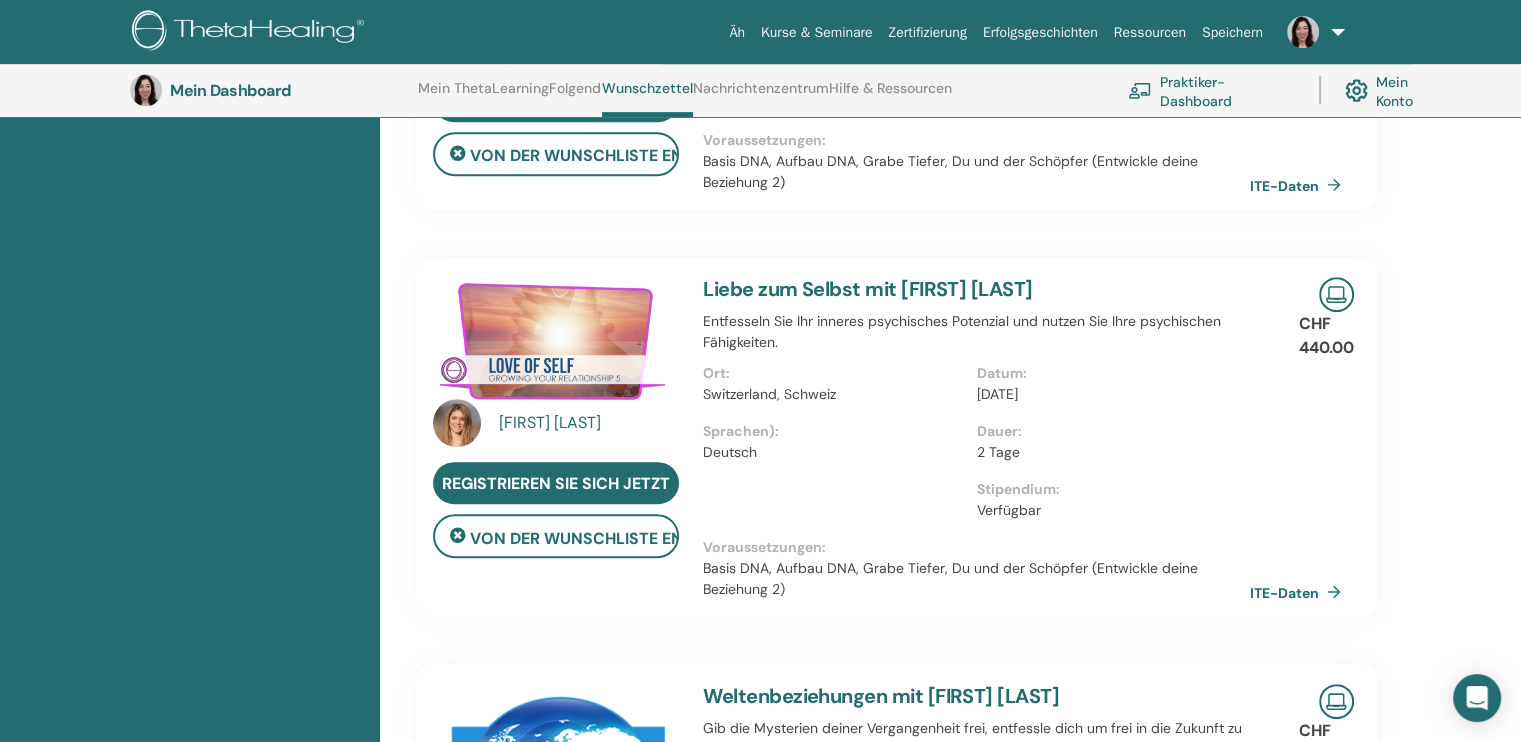 scroll, scrollTop: 883, scrollLeft: 0, axis: vertical 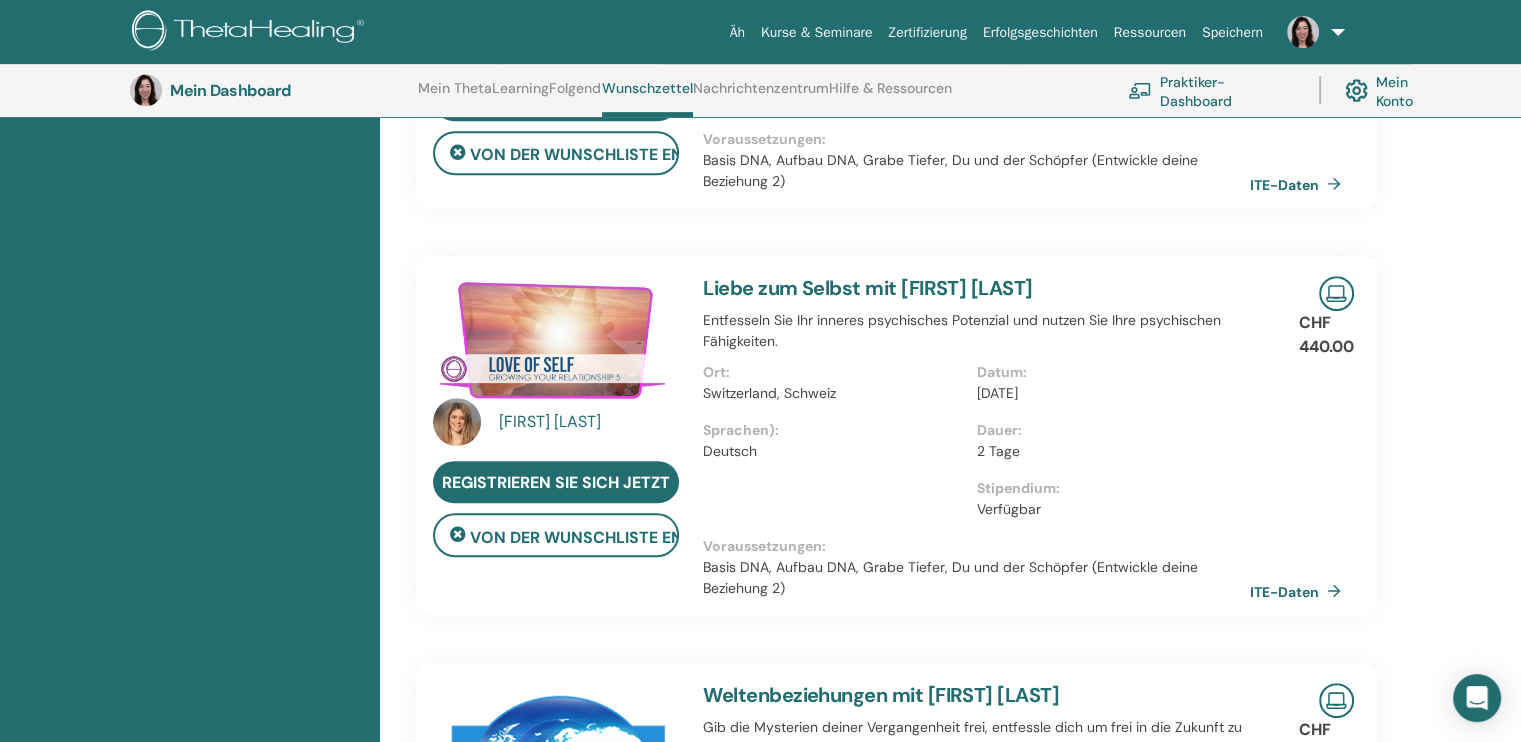 click on "Verfügbar" at bounding box center [1107, 509] 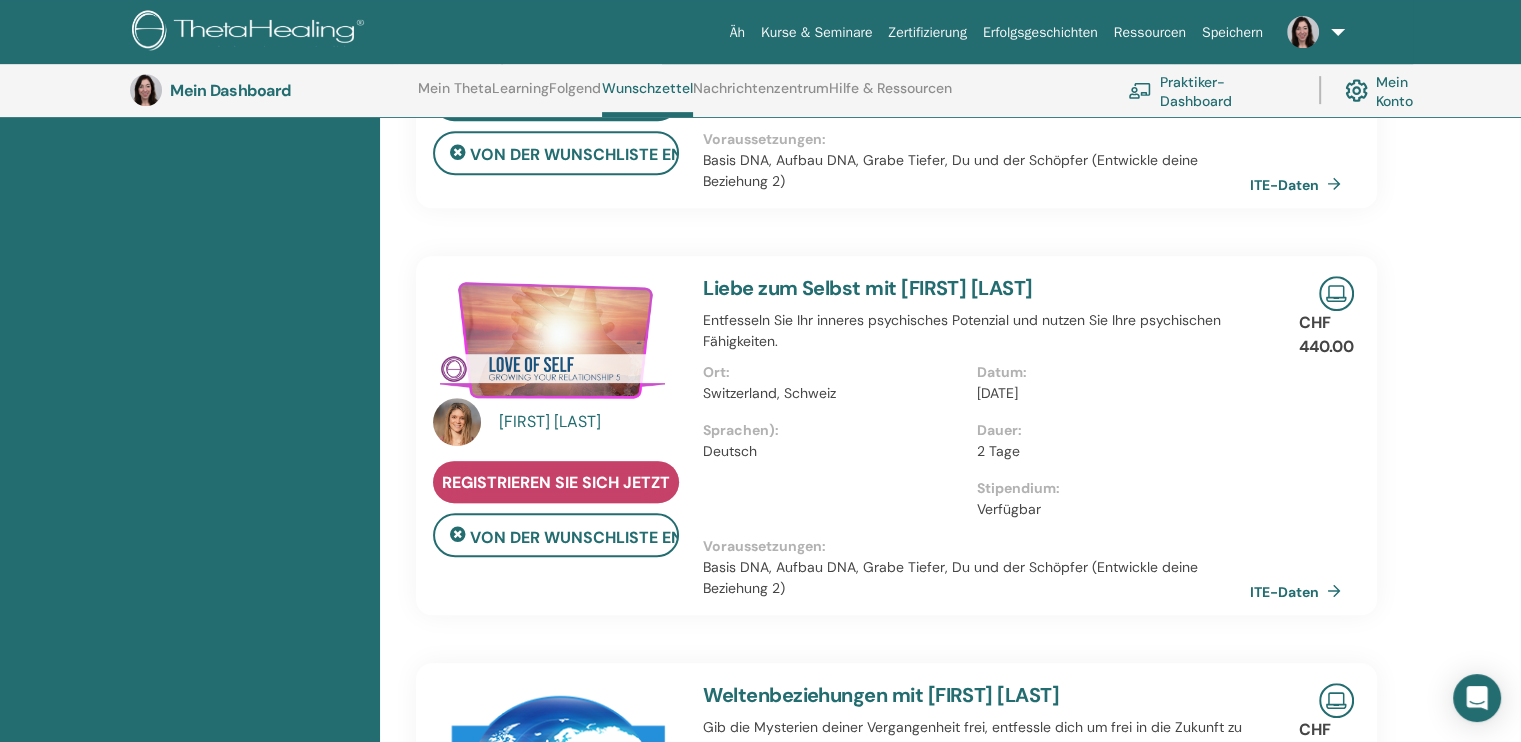 click on "Registrieren Sie sich jetzt" at bounding box center [556, 482] 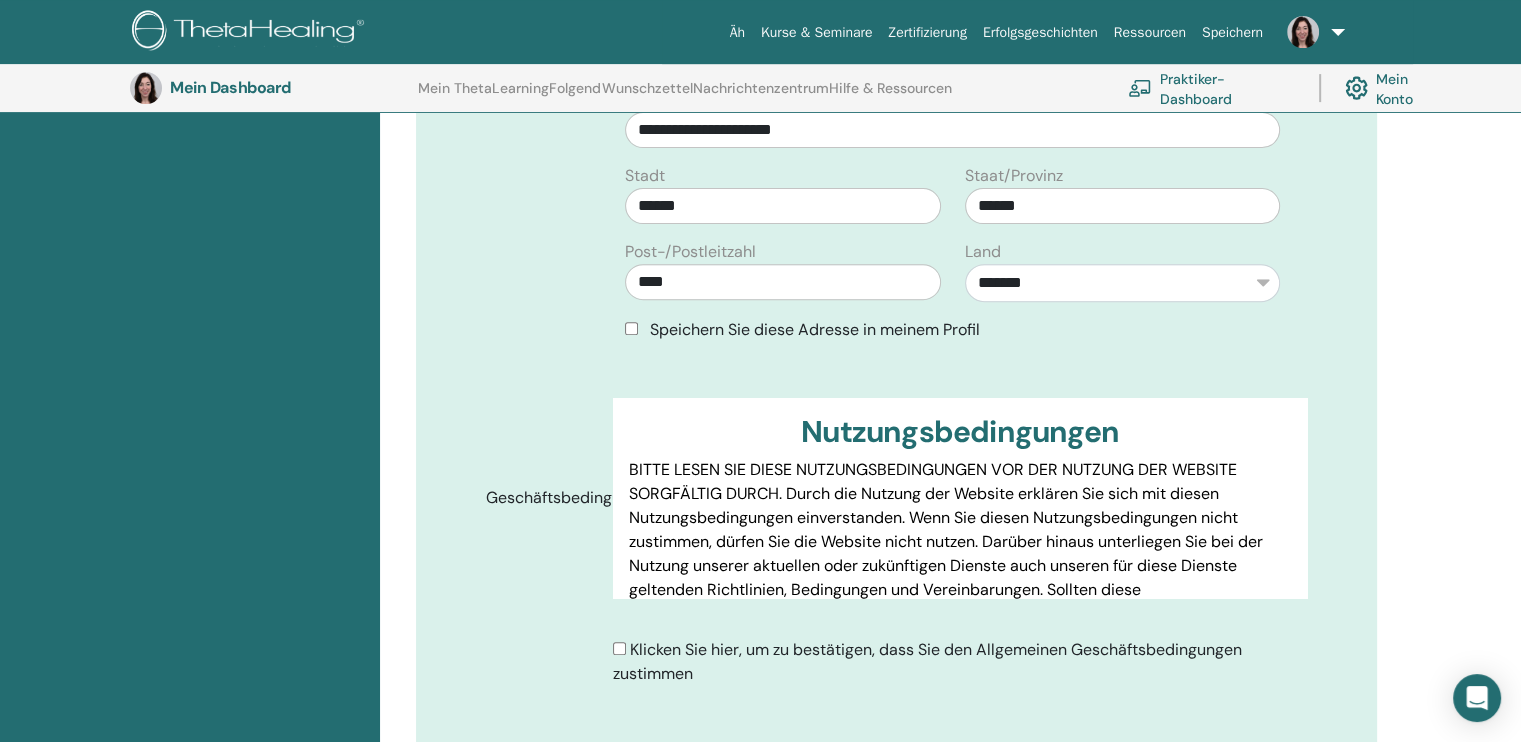 scroll, scrollTop: 708, scrollLeft: 0, axis: vertical 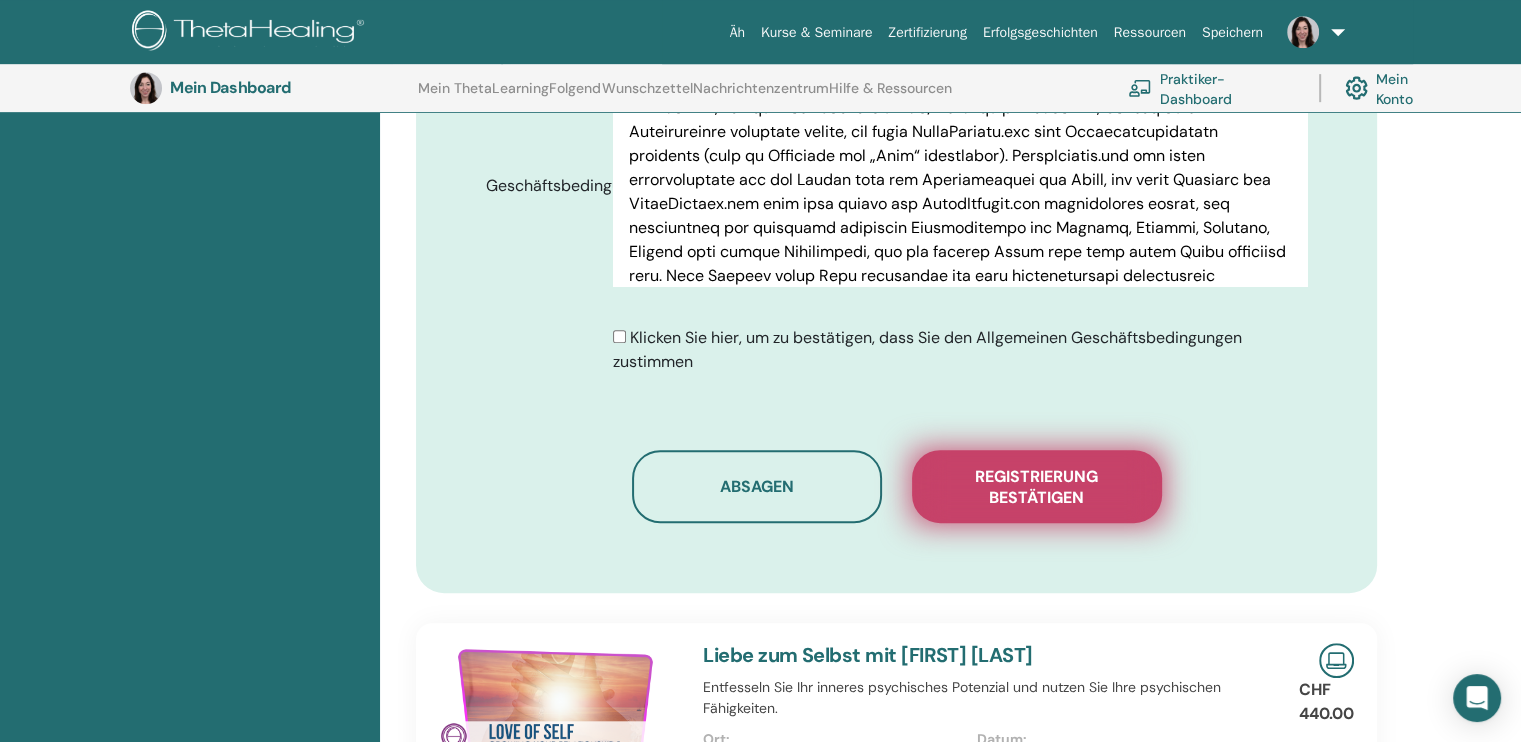 click on "Registrierung bestätigen" at bounding box center (1037, 486) 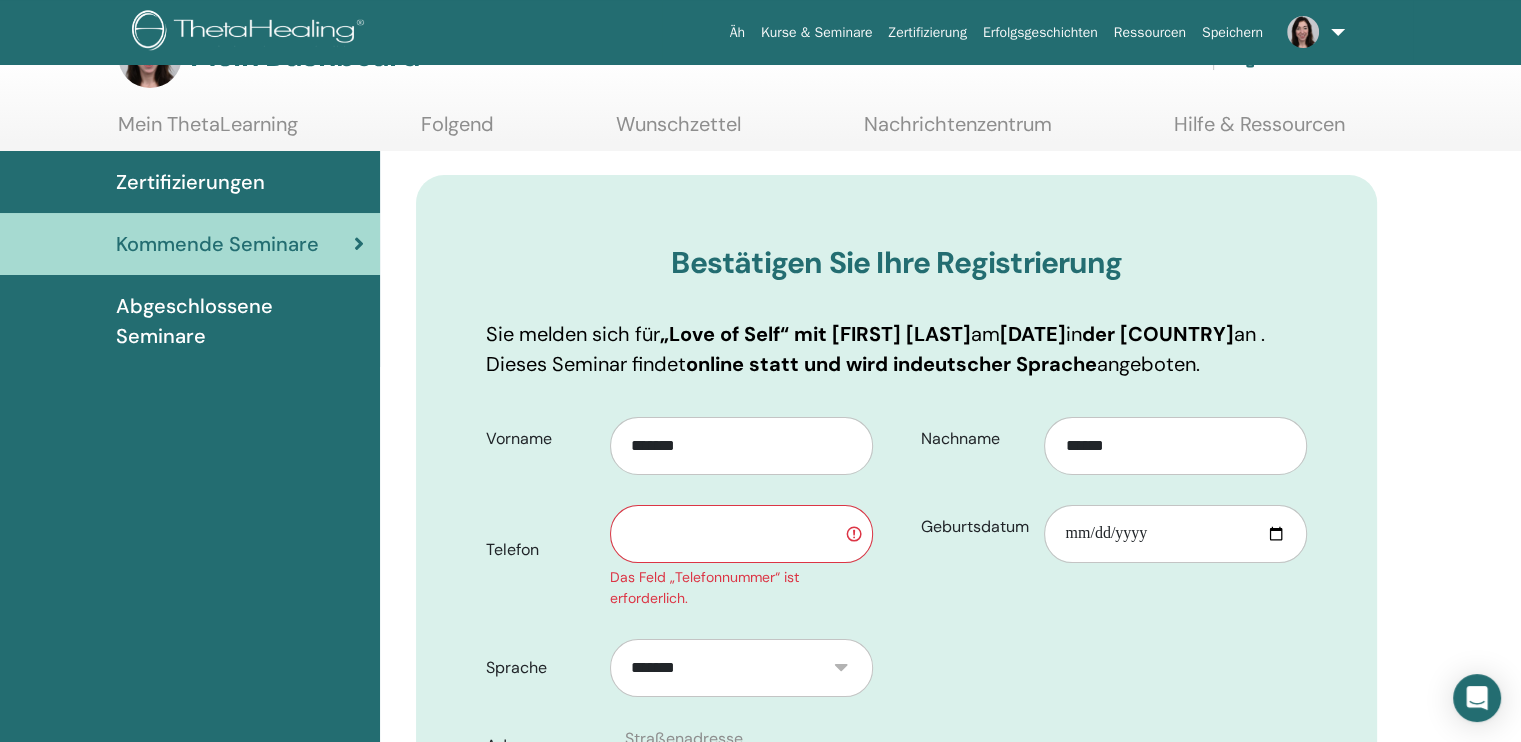 scroll, scrollTop: 56, scrollLeft: 0, axis: vertical 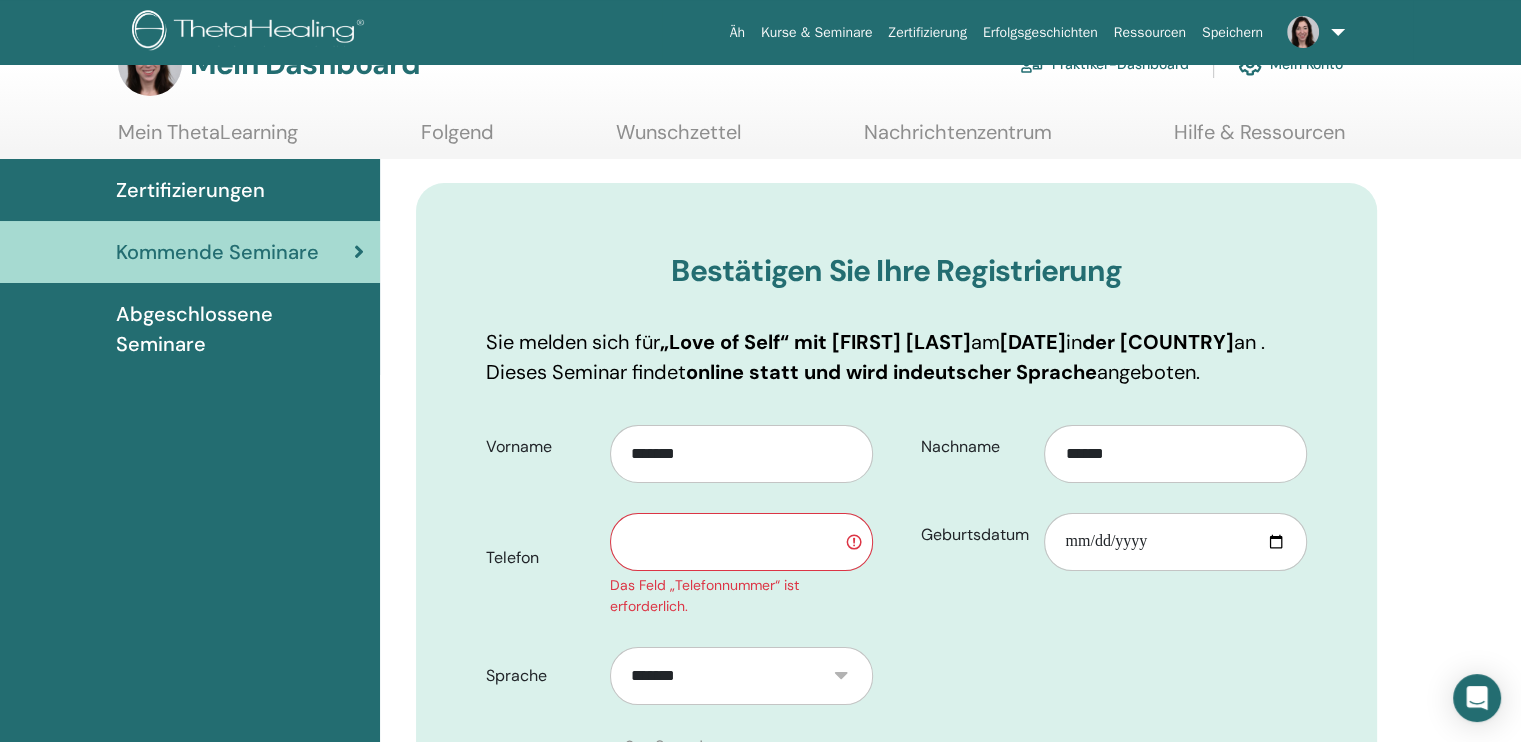 click at bounding box center (741, 542) 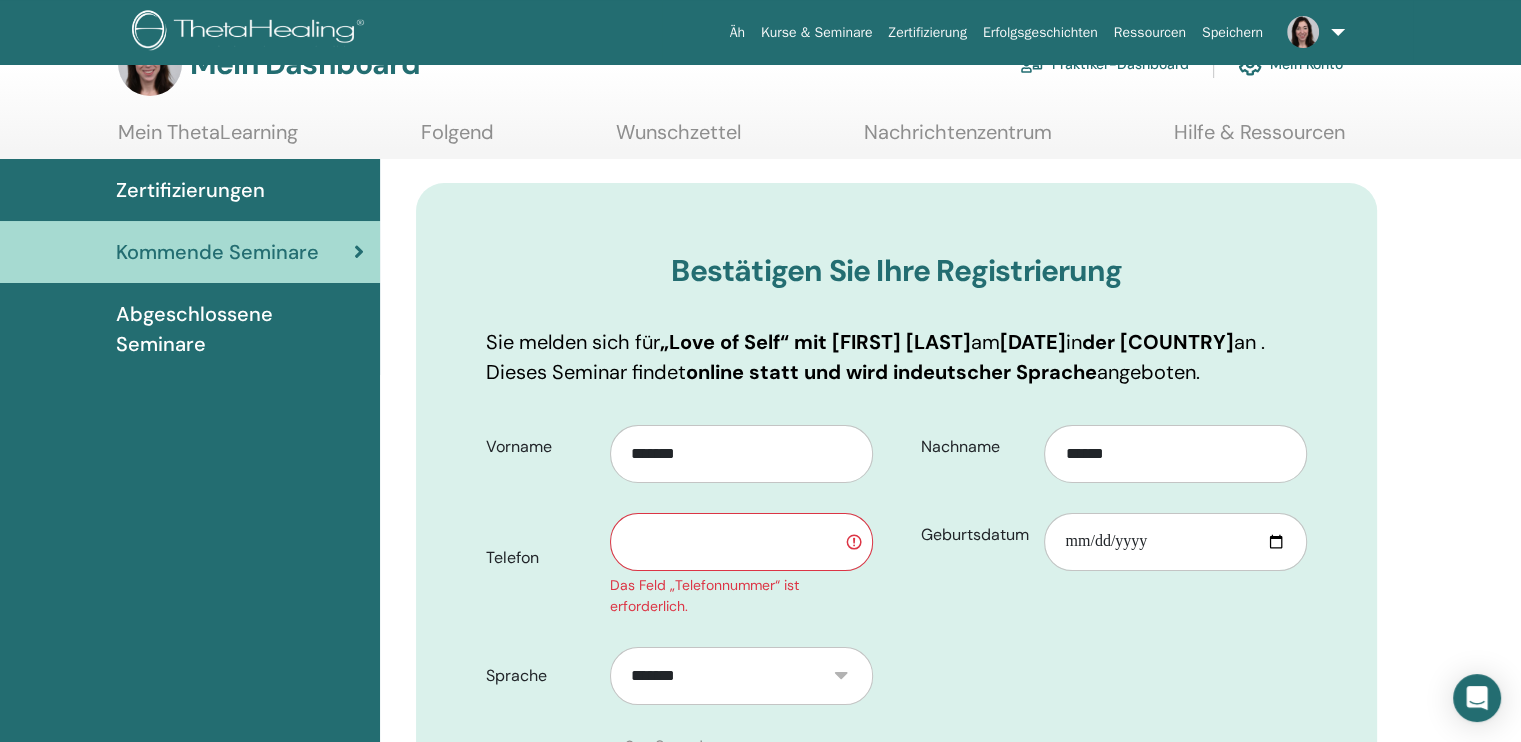 type on "**********" 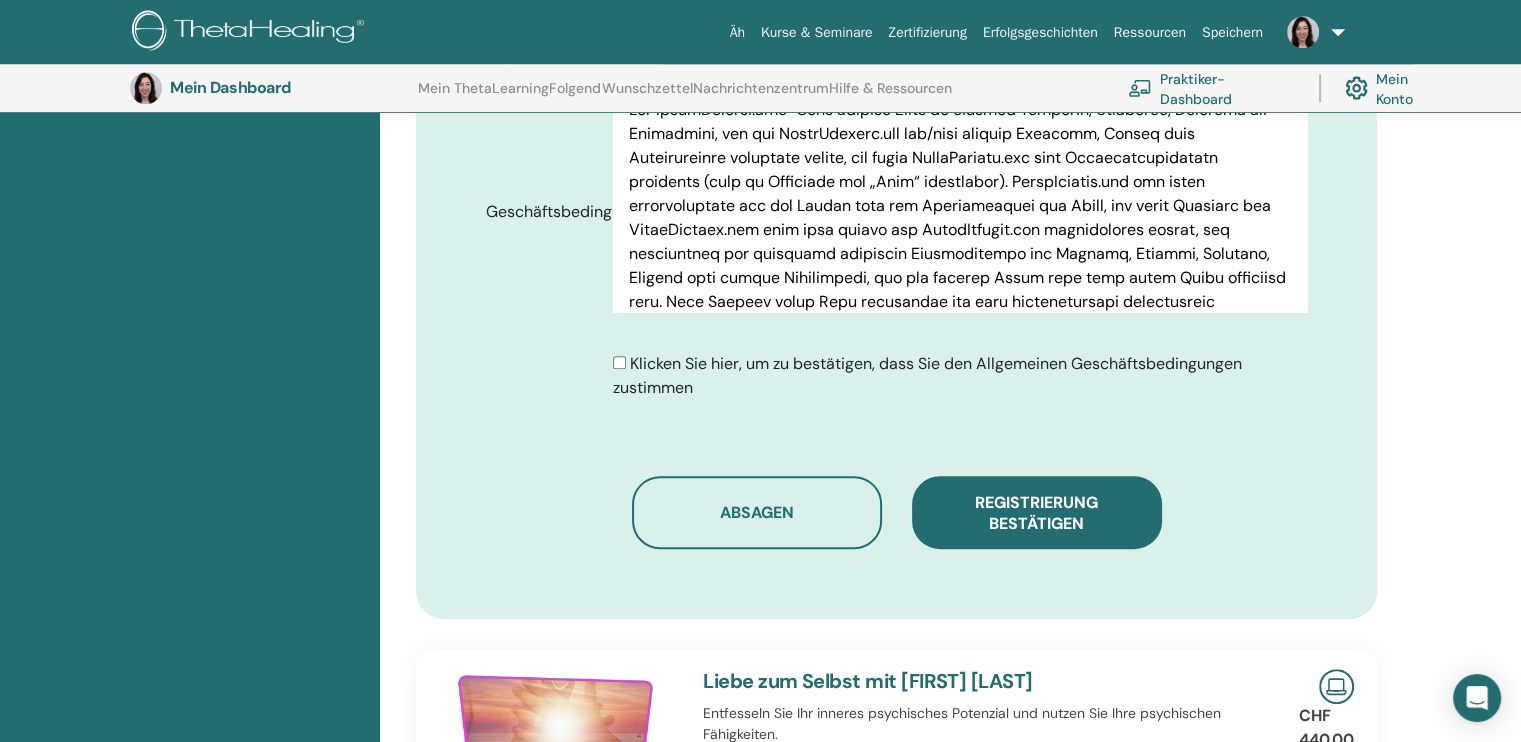 scroll, scrollTop: 1046, scrollLeft: 0, axis: vertical 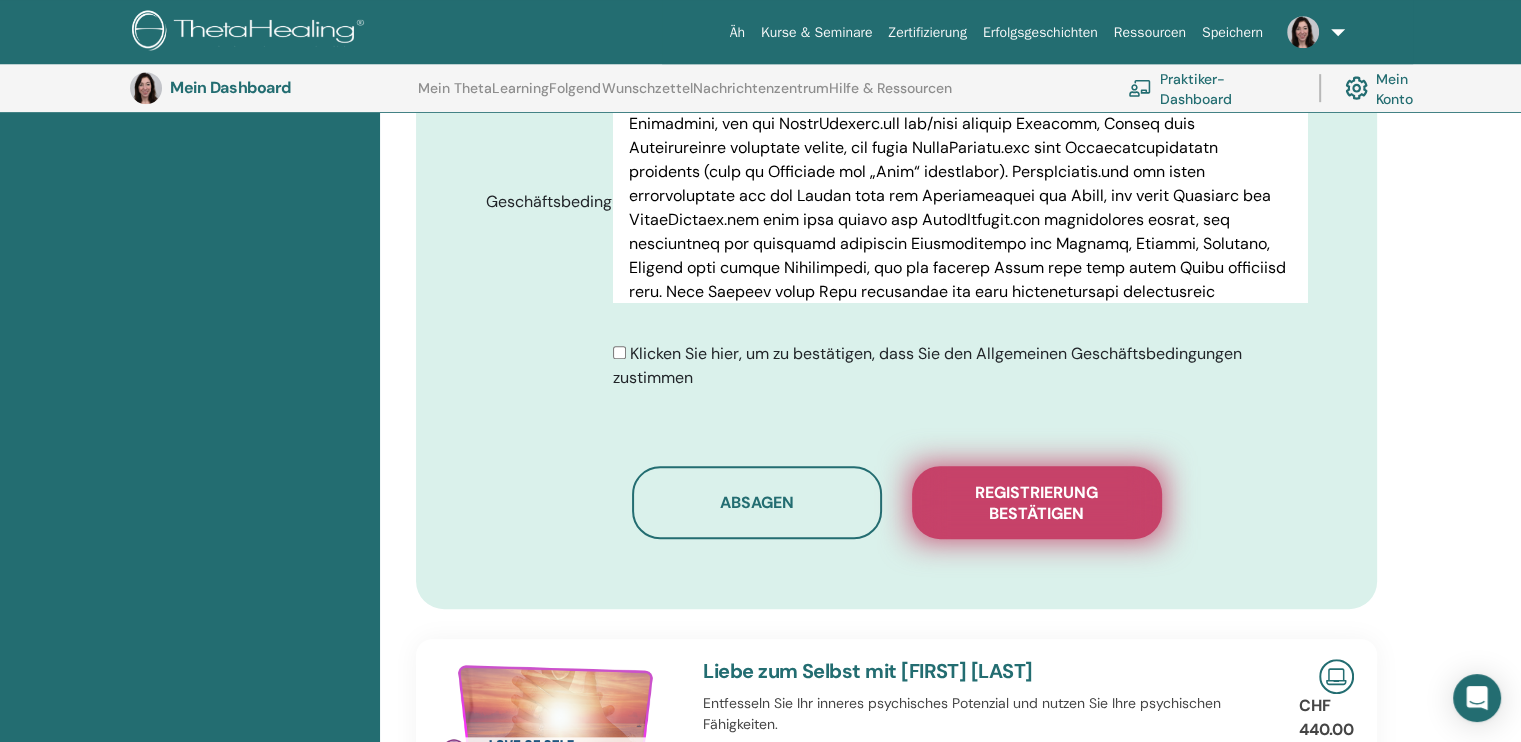 click on "Registrierung bestätigen" at bounding box center [1037, 502] 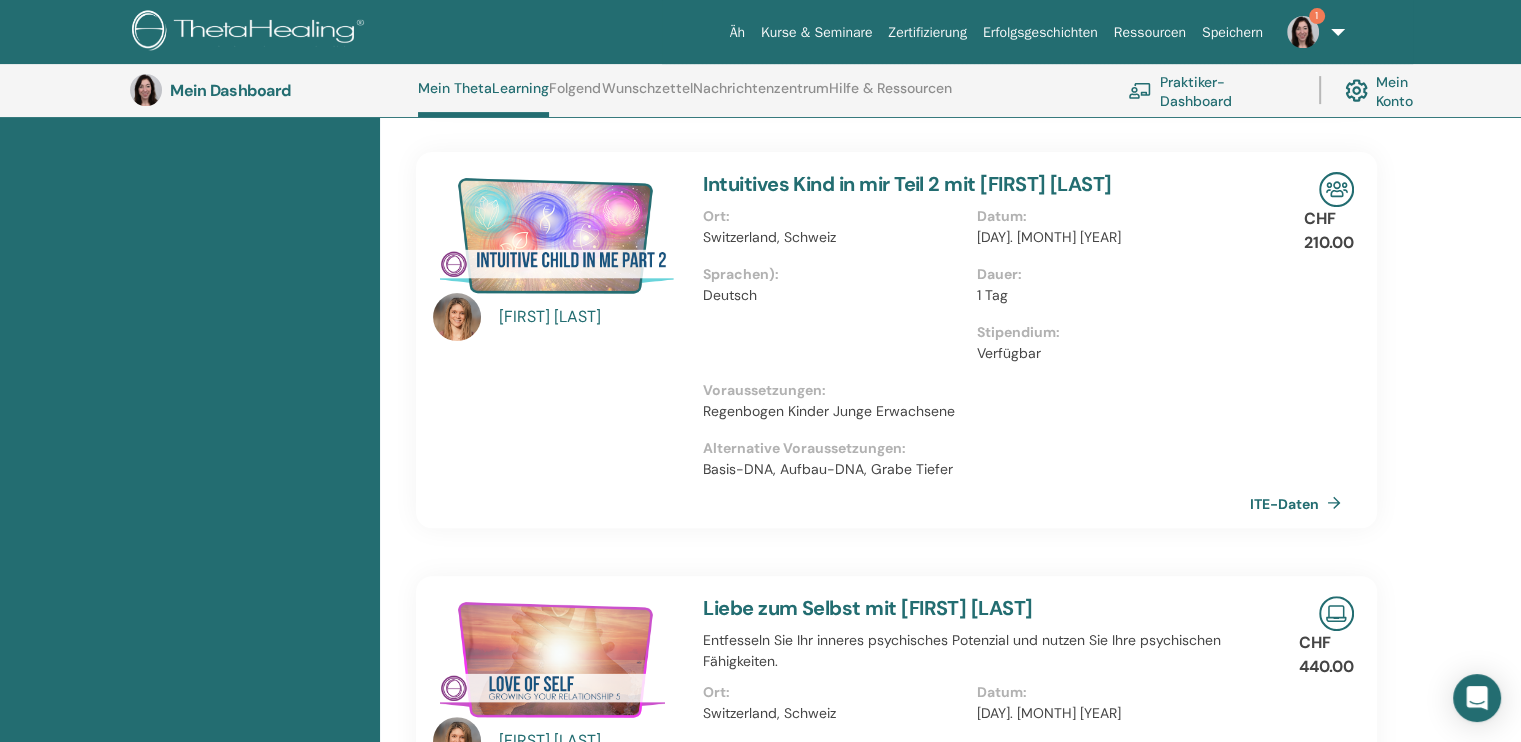scroll, scrollTop: 0, scrollLeft: 0, axis: both 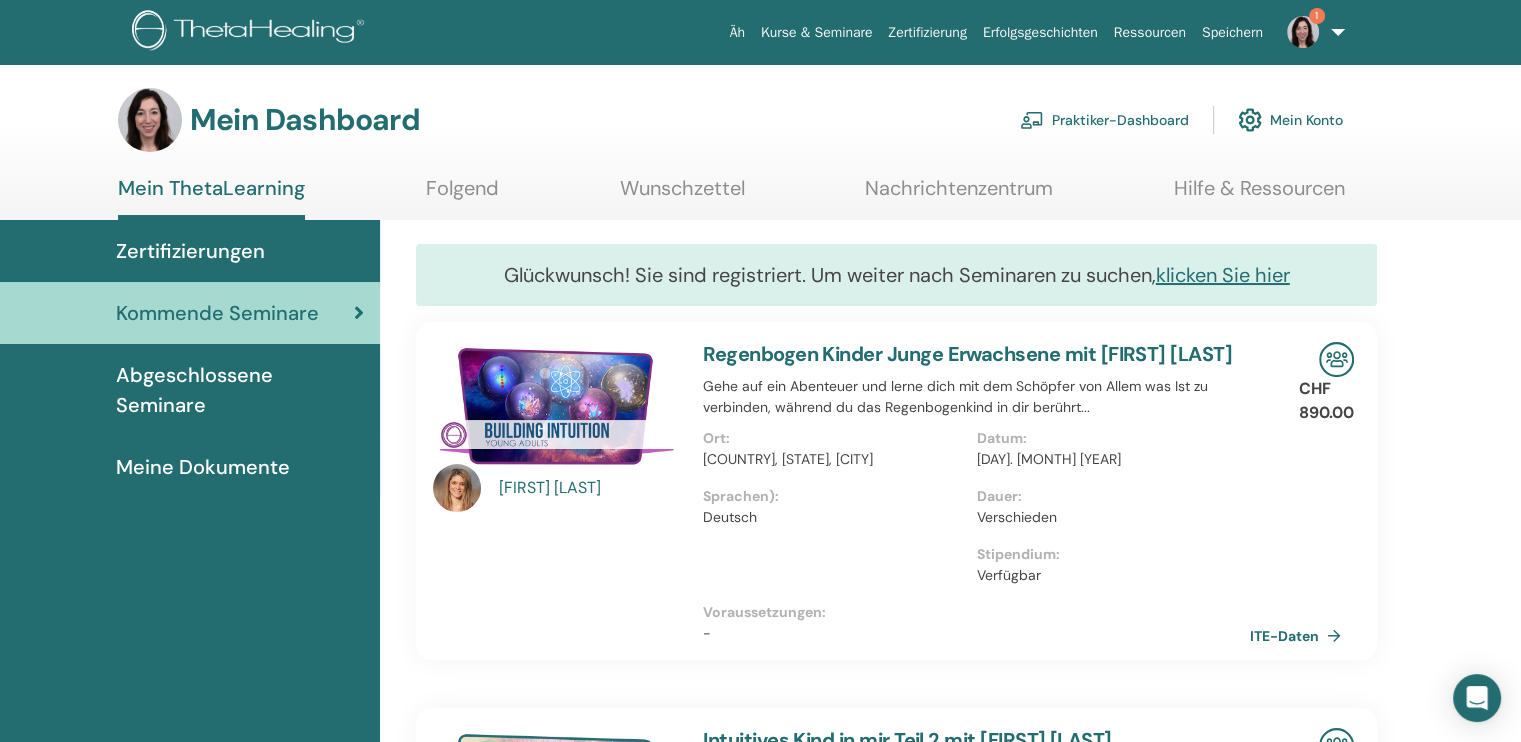 click on "Wunschzettel" at bounding box center (682, 188) 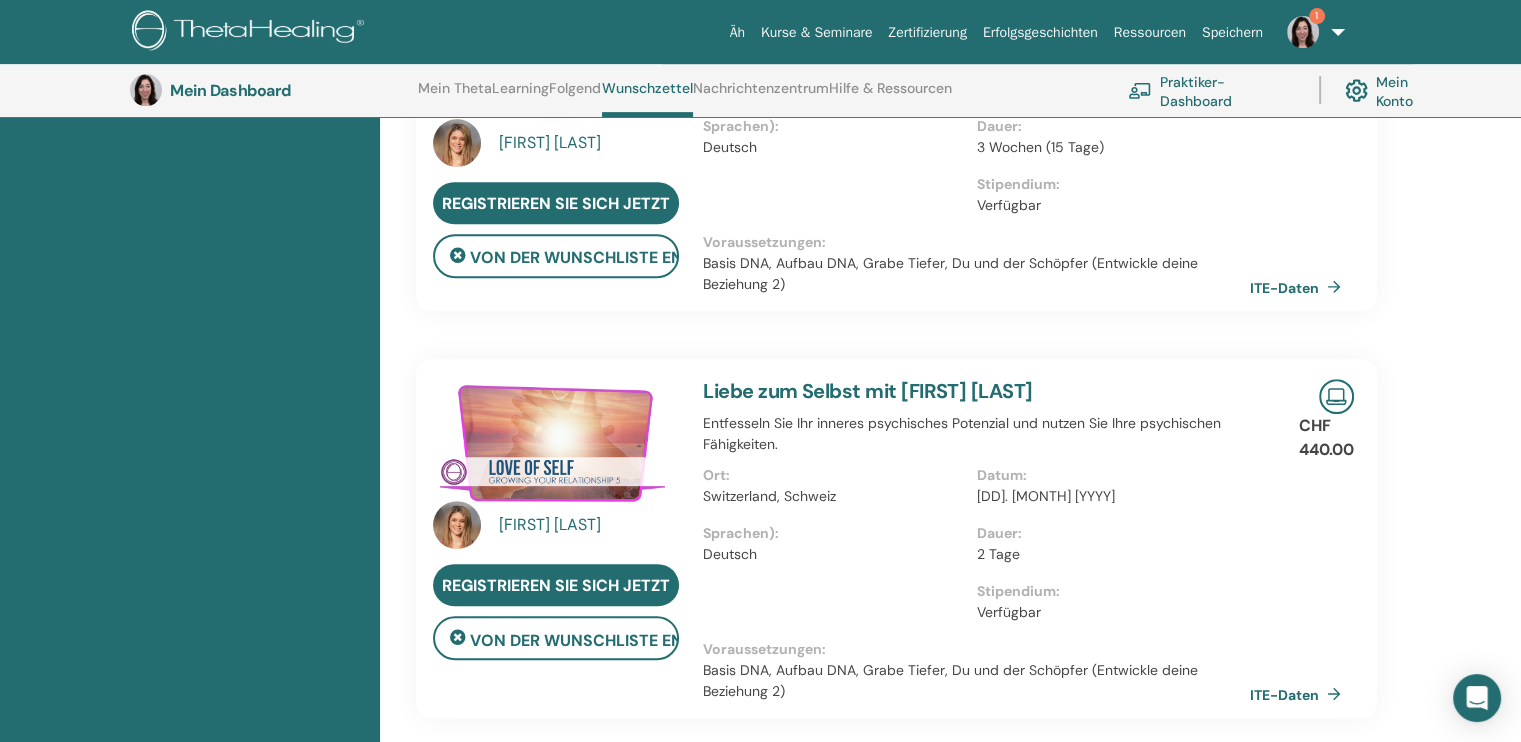 scroll, scrollTop: 781, scrollLeft: 0, axis: vertical 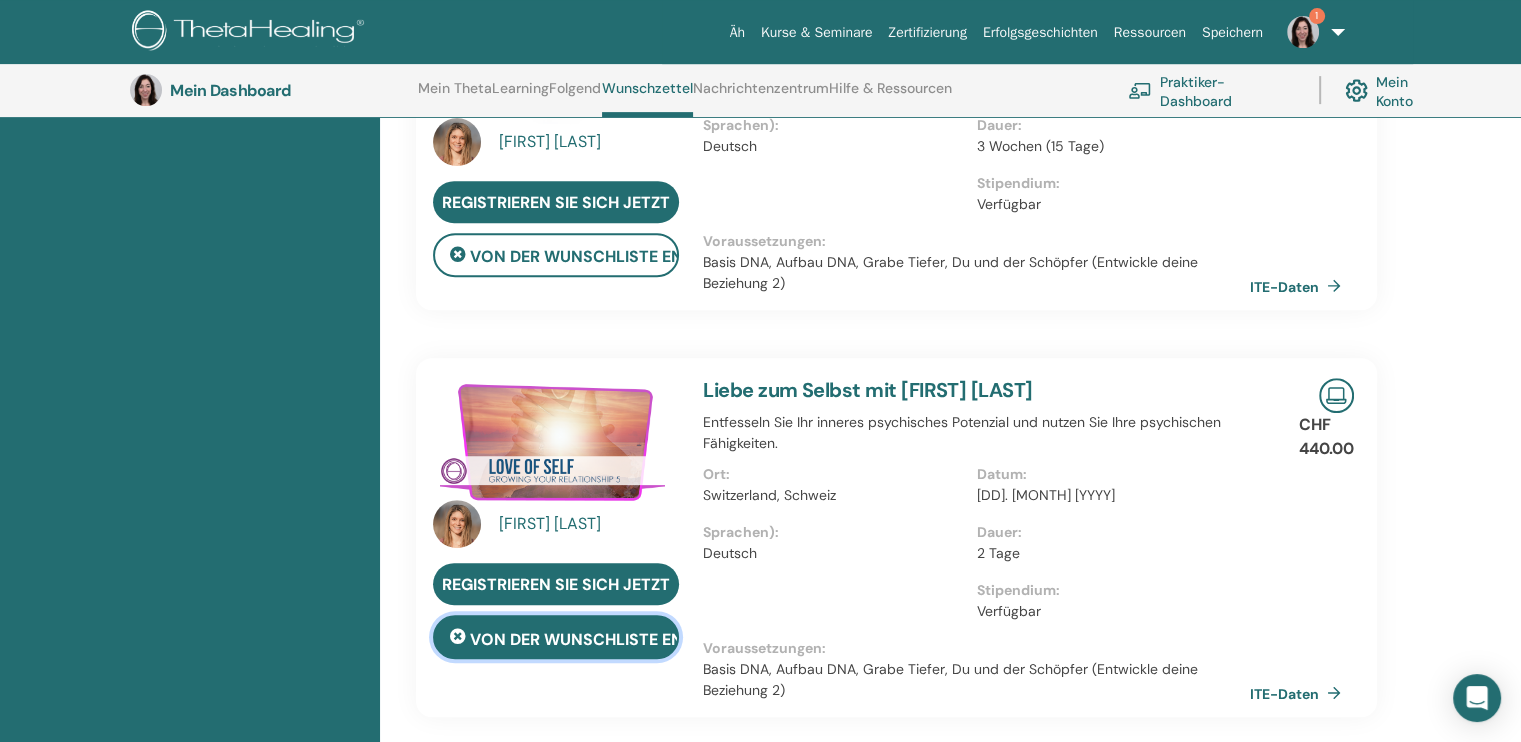 click on "von der Wunschliste entfernen" at bounding box center [612, 638] 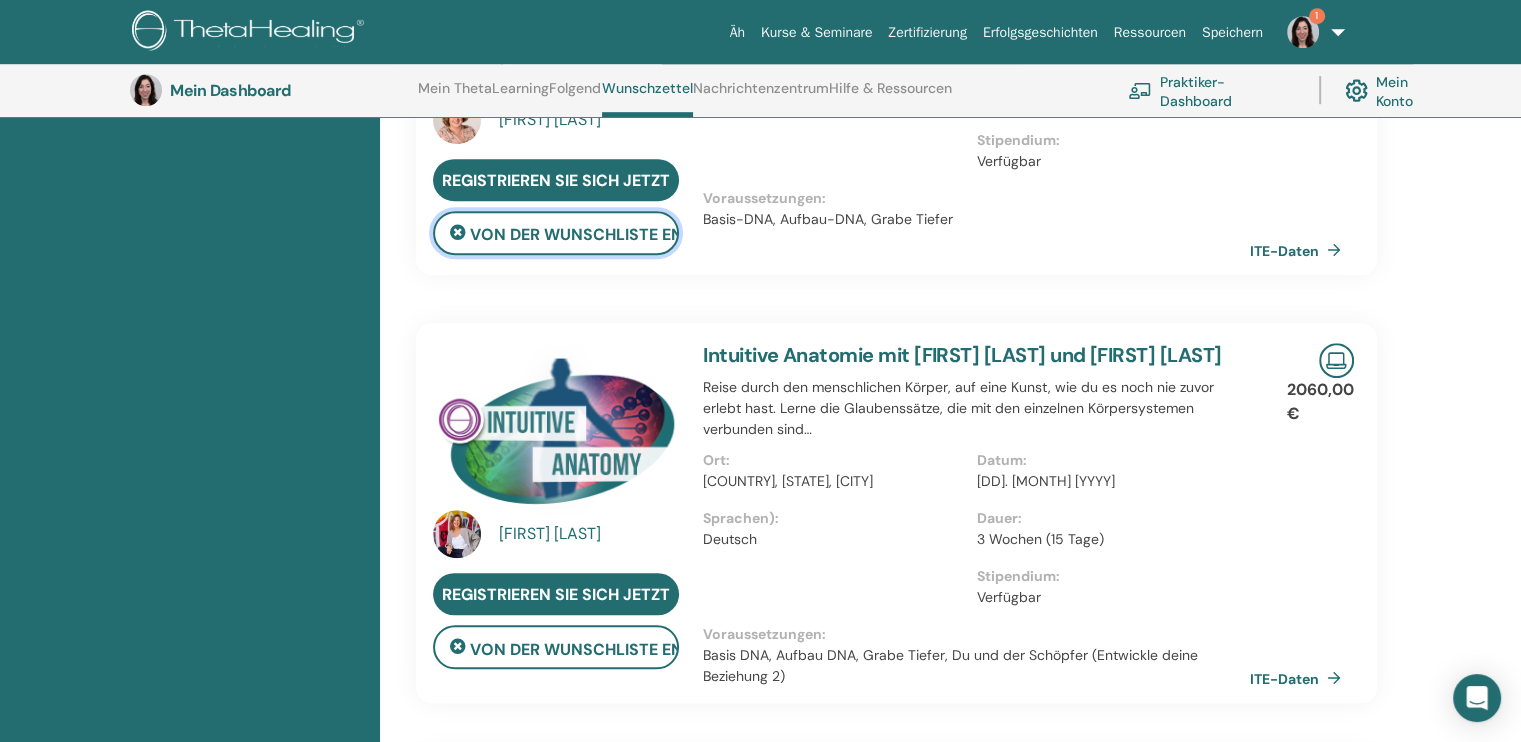 scroll, scrollTop: 1244, scrollLeft: 0, axis: vertical 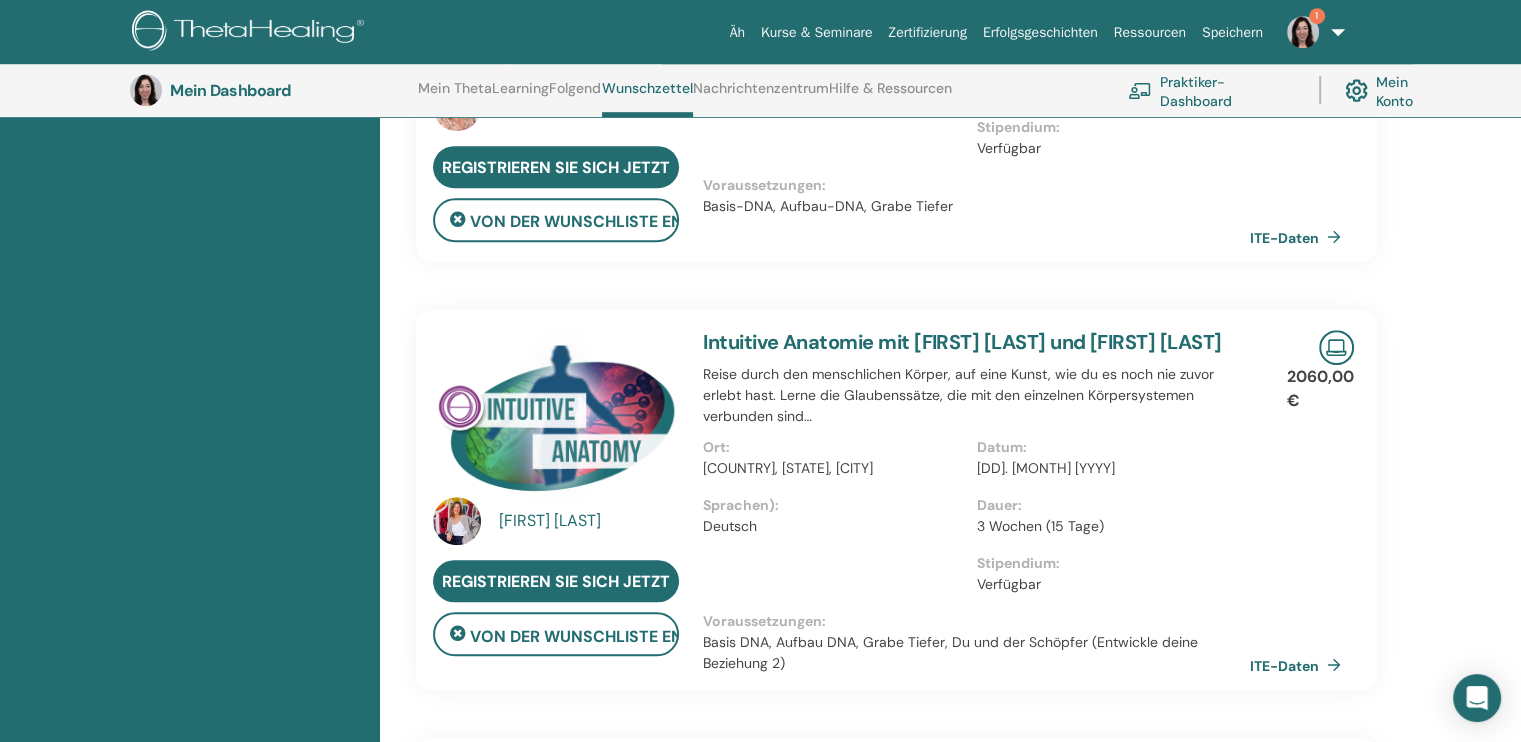 click on "[DAY]. [MONTH] [YEAR]" at bounding box center (1046, 468) 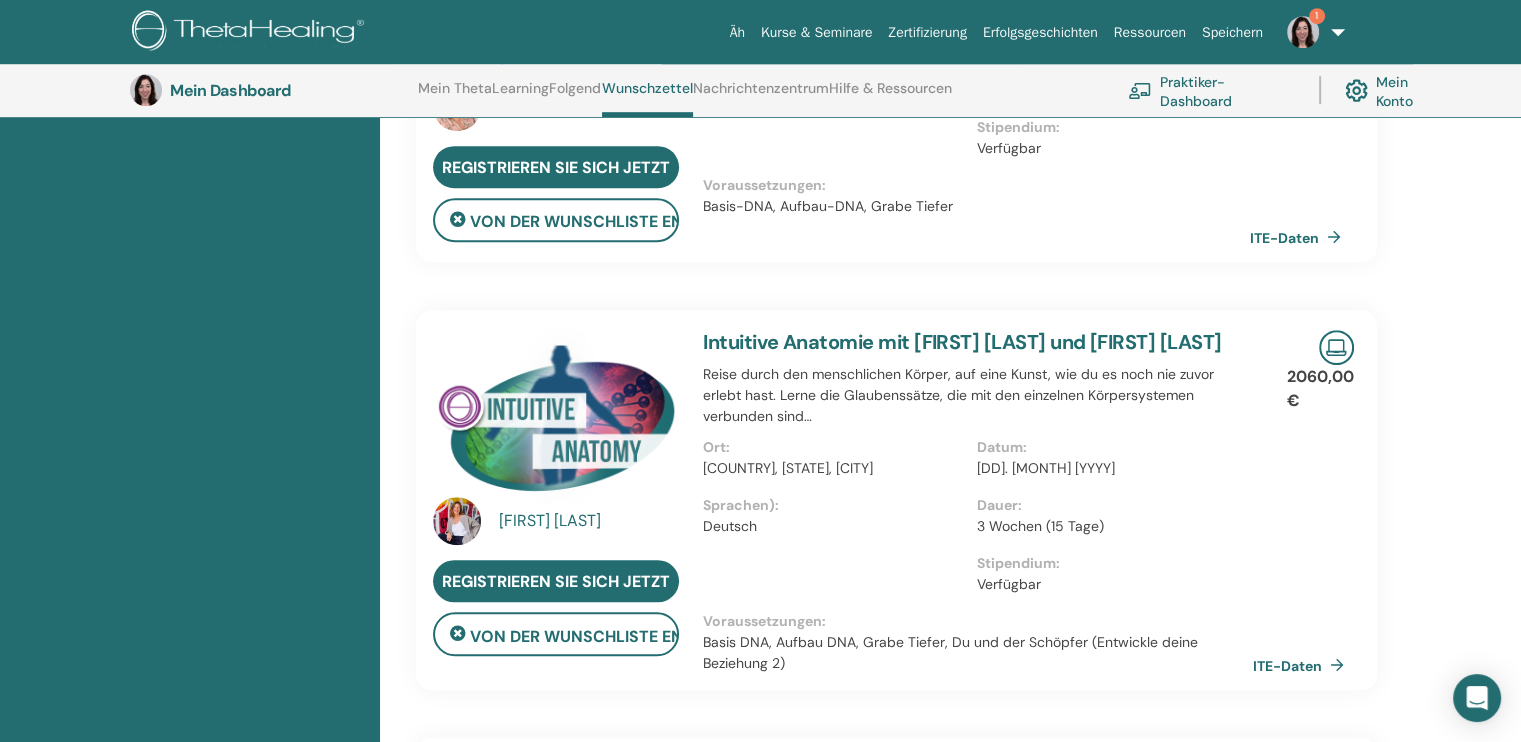 click on "ITE-Daten" at bounding box center [1287, 665] 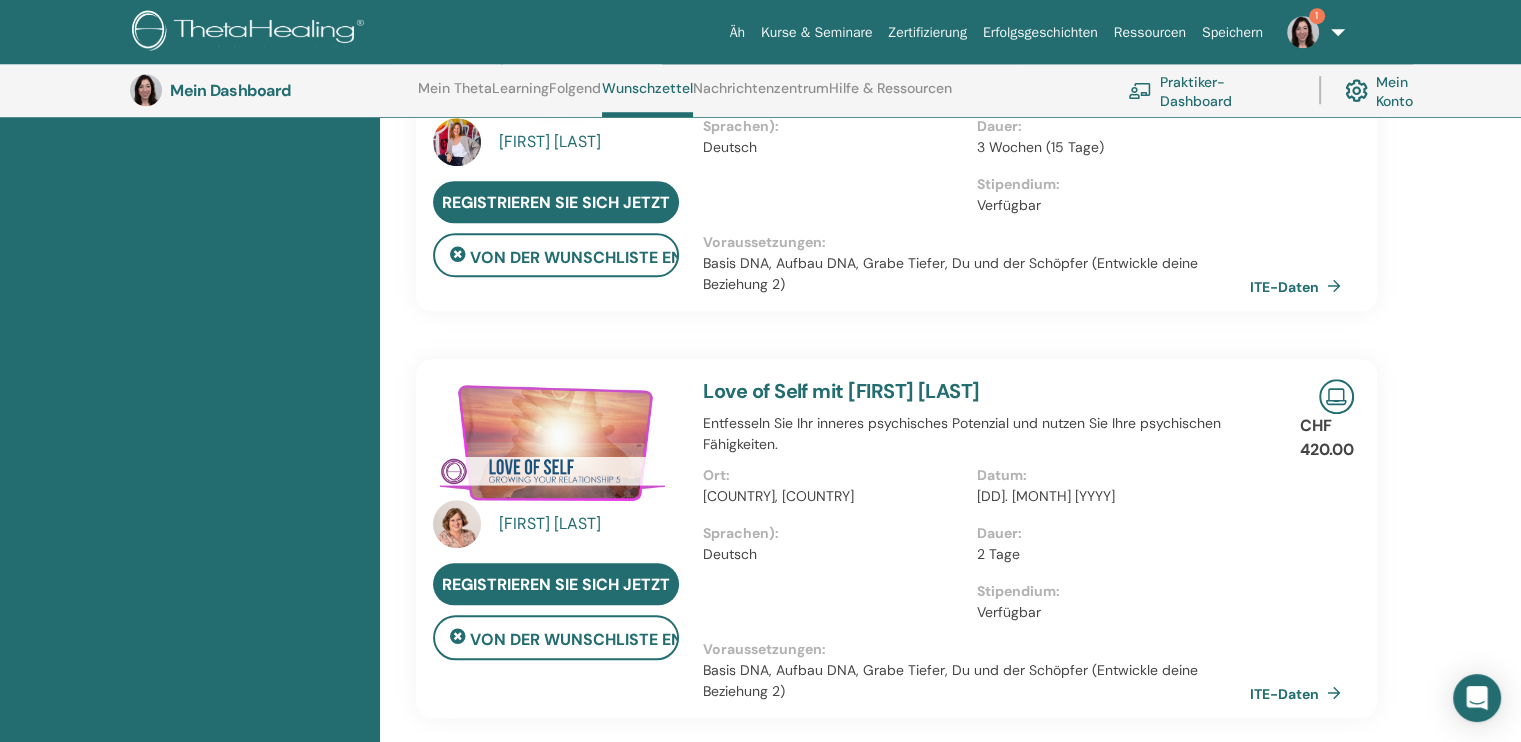 scroll, scrollTop: 1624, scrollLeft: 0, axis: vertical 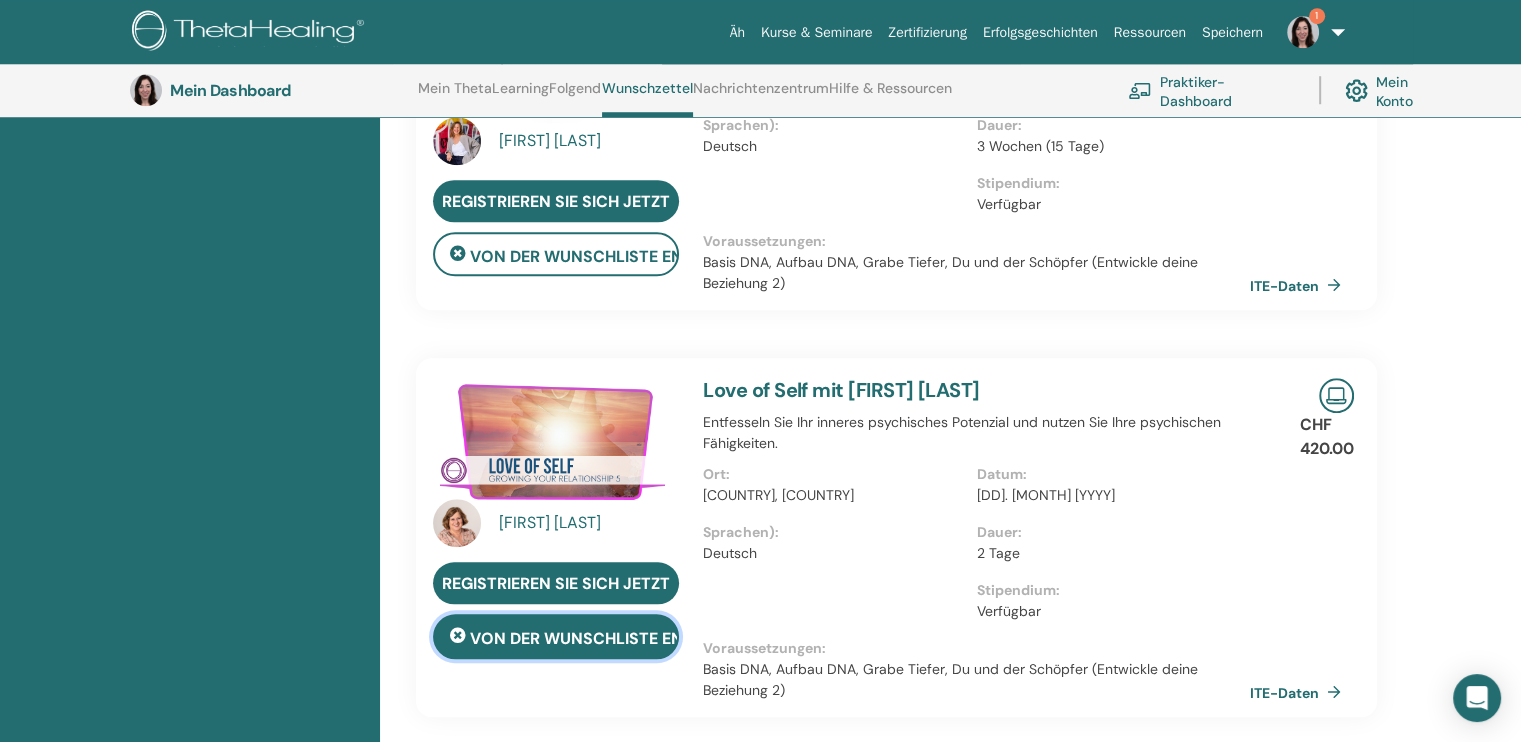 click on "von der Wunschliste entfernen" at bounding box center [612, 638] 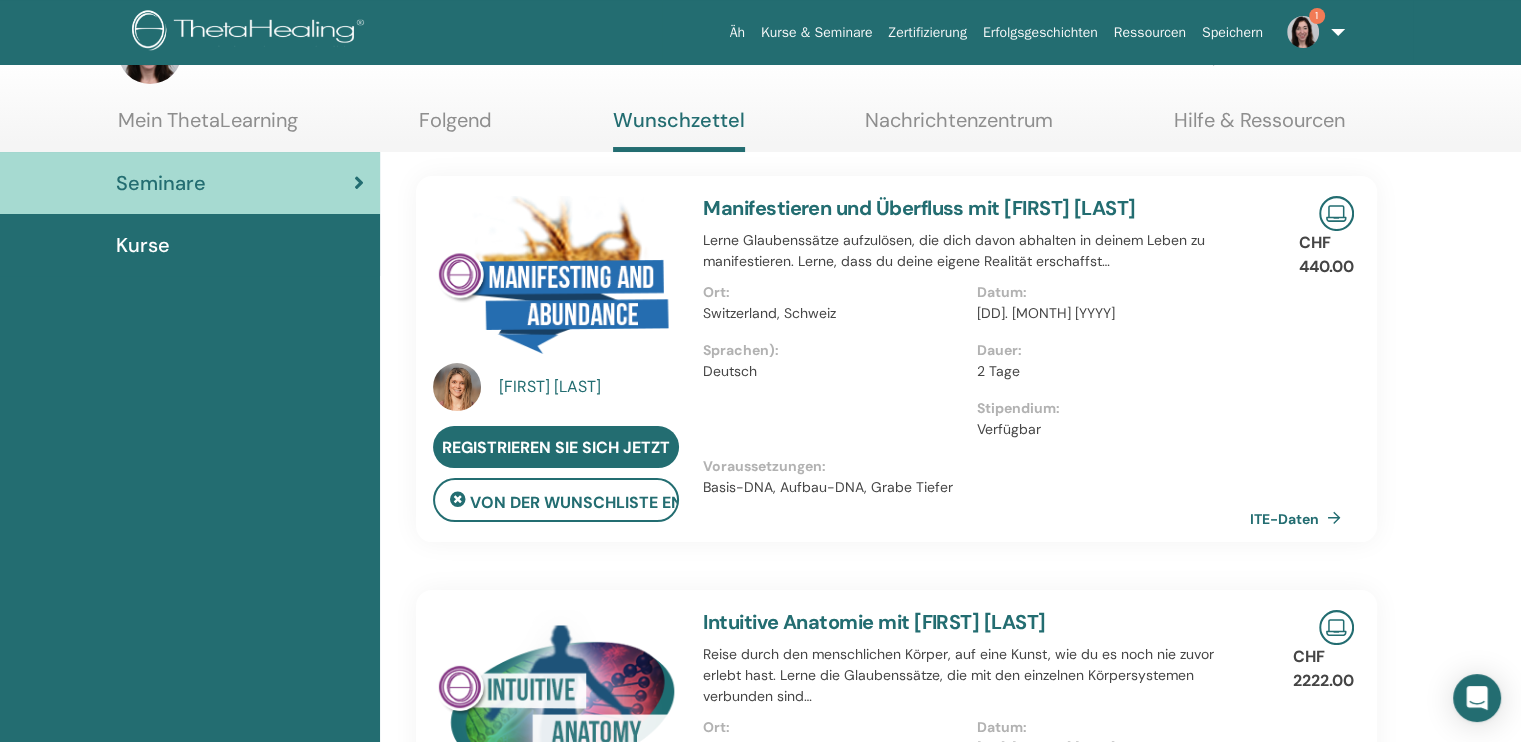 scroll, scrollTop: 0, scrollLeft: 0, axis: both 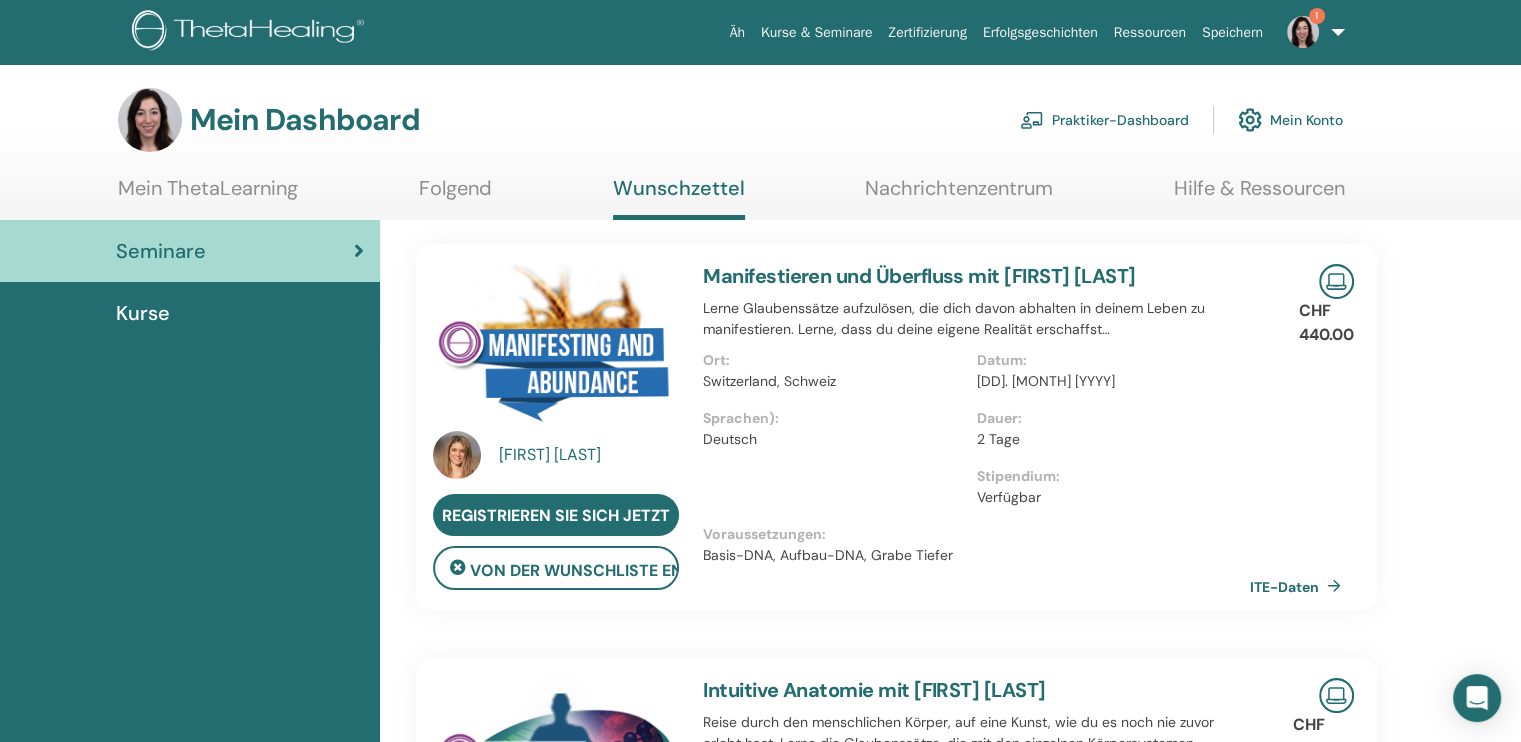 click on "Mein ThetaLearning" at bounding box center (208, 188) 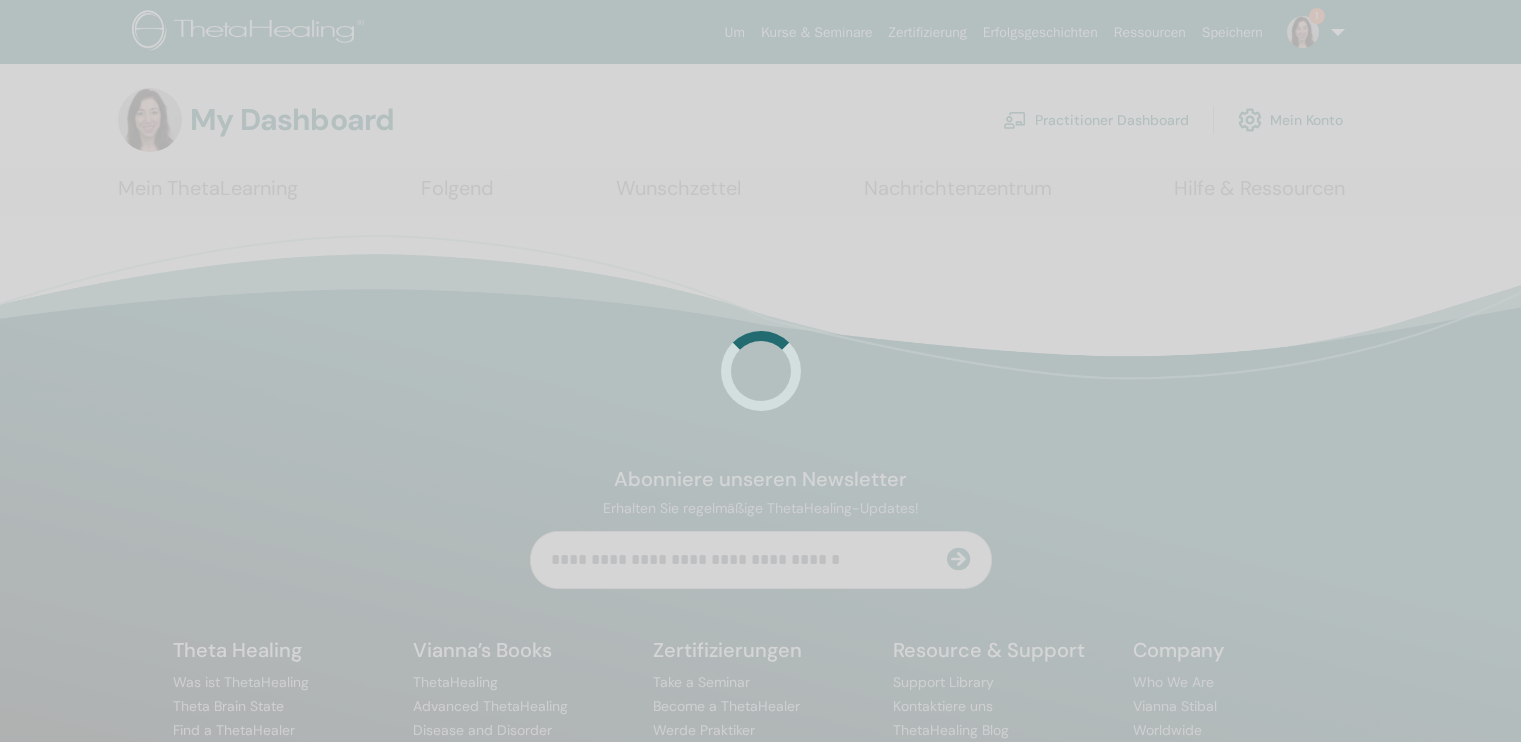 scroll, scrollTop: 0, scrollLeft: 0, axis: both 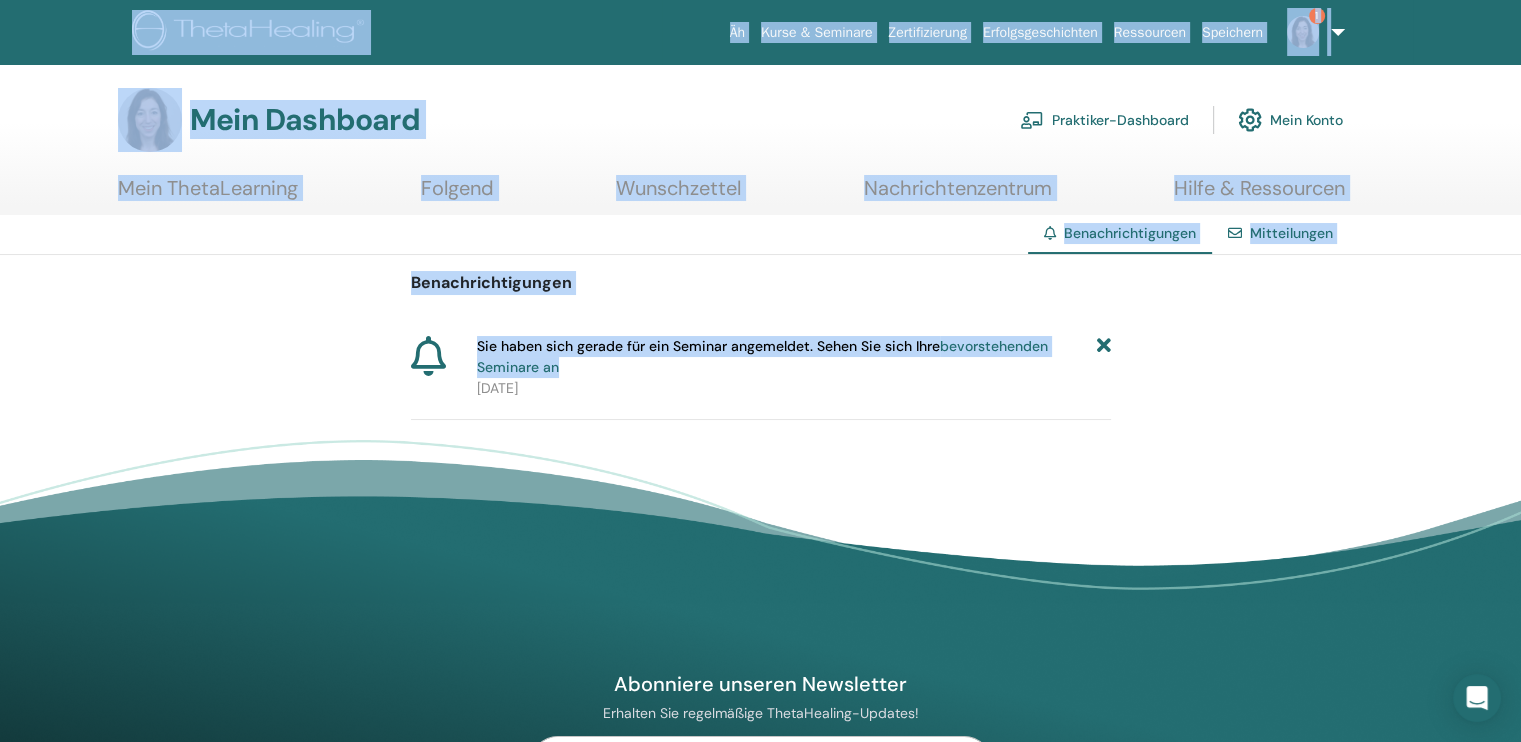 drag, startPoint x: 1103, startPoint y: 341, endPoint x: 18, endPoint y: -56, distance: 1155.3502 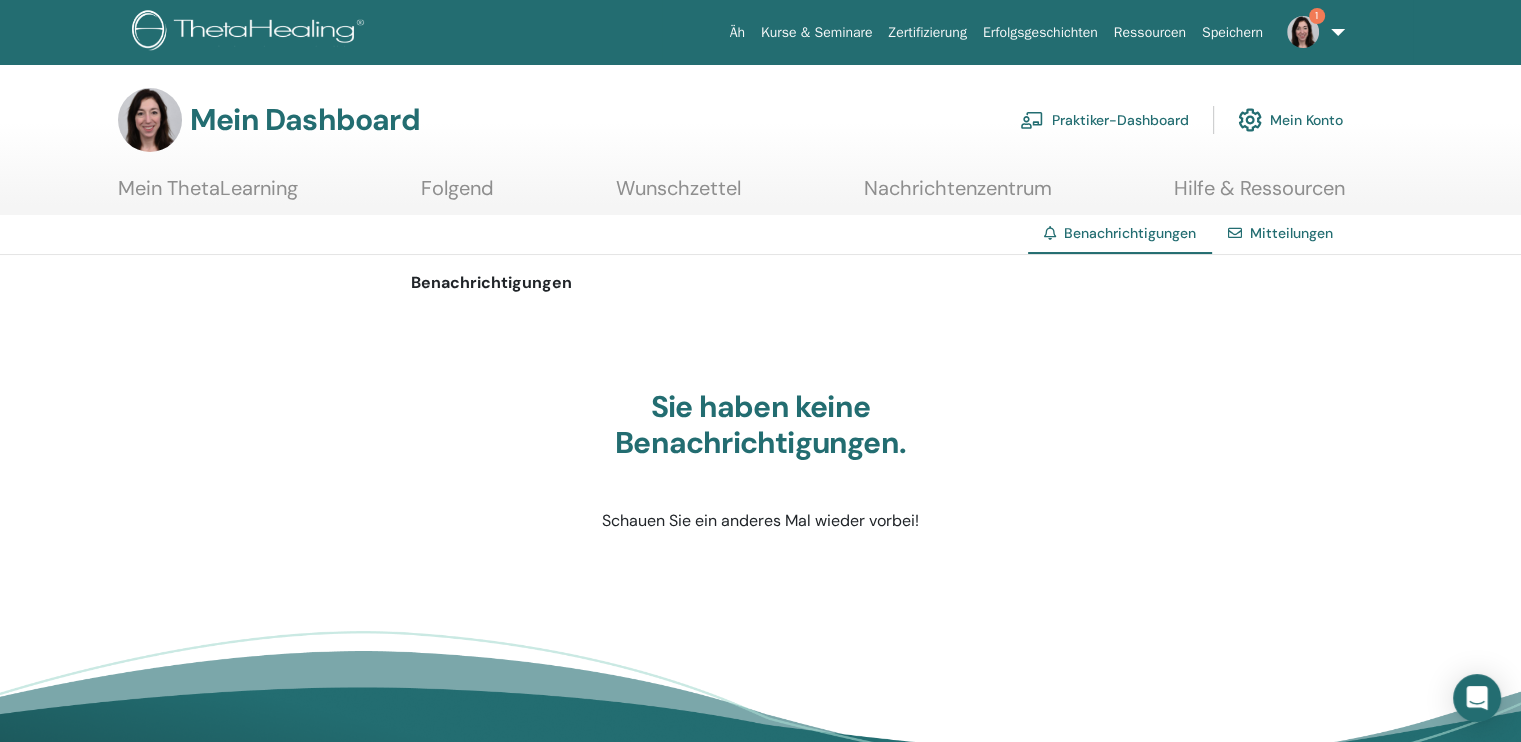 click on "Sie haben keine Benachrichtigungen. Schauen Sie ein anderes Mal wieder vorbei!" at bounding box center [761, 461] 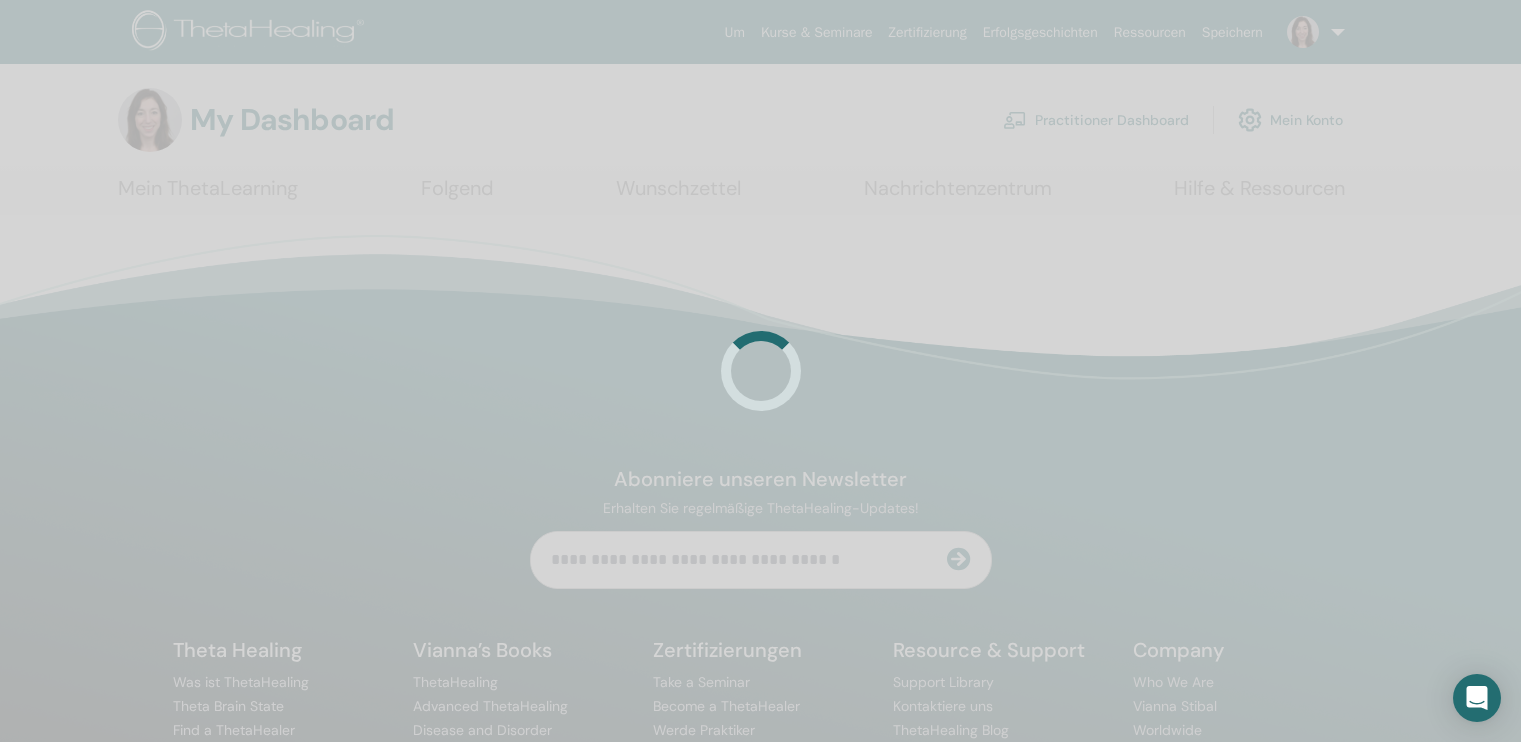 scroll, scrollTop: 0, scrollLeft: 0, axis: both 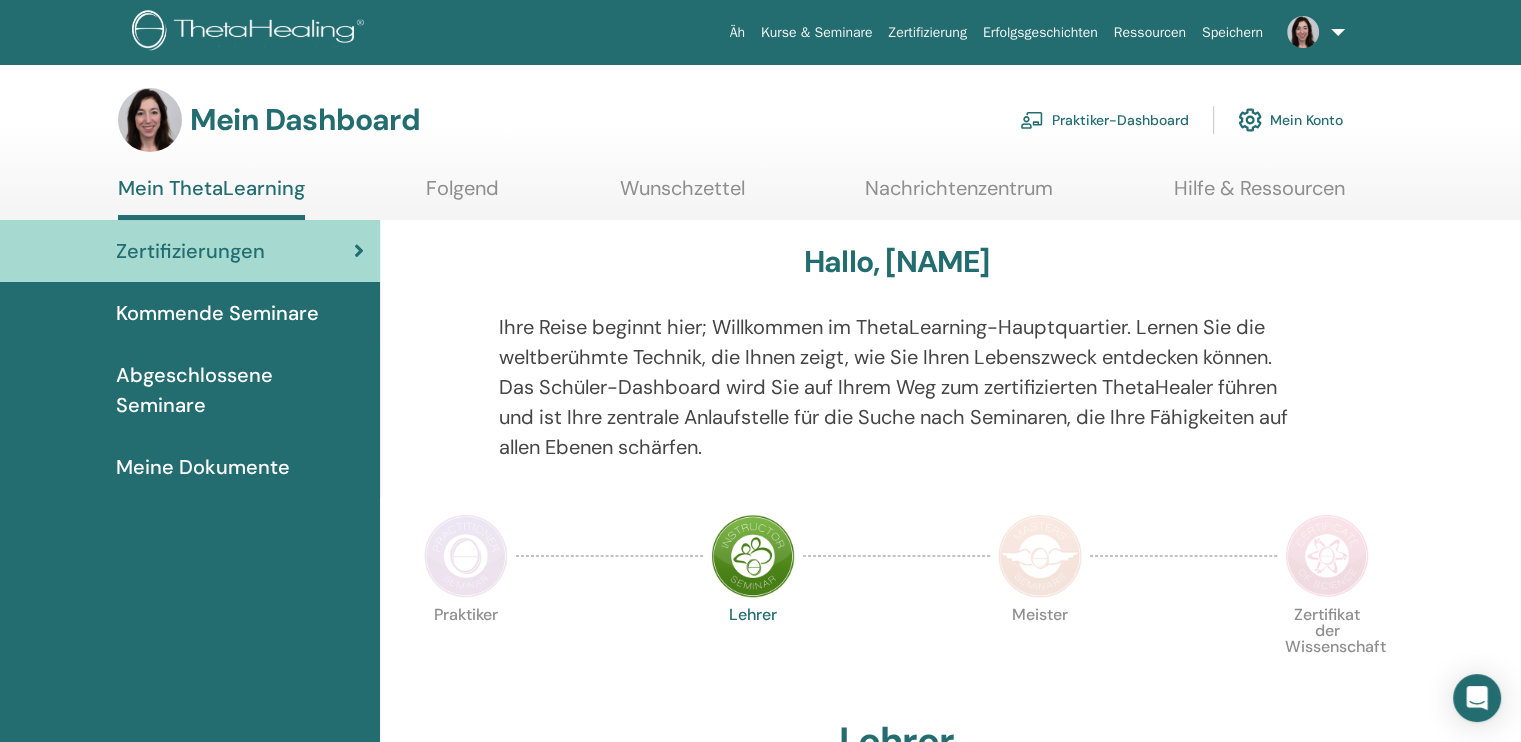 click on "Mein Dashboard
Praktiker-Dashboard
Mein Konto
Mein ThetaLearning
Folgend
Wunschzettel Nachrichtenzentrum" at bounding box center [760, 154] 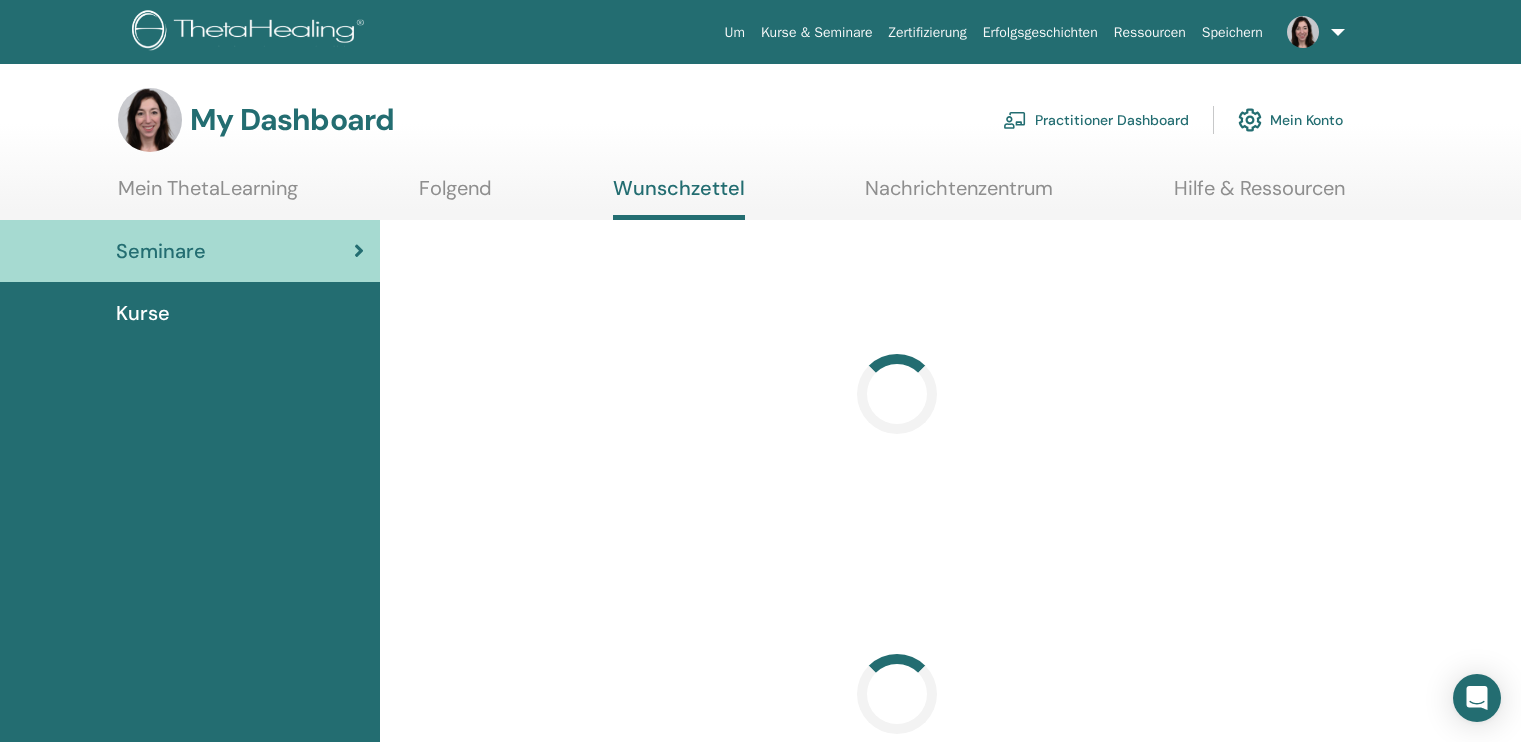 scroll, scrollTop: 0, scrollLeft: 0, axis: both 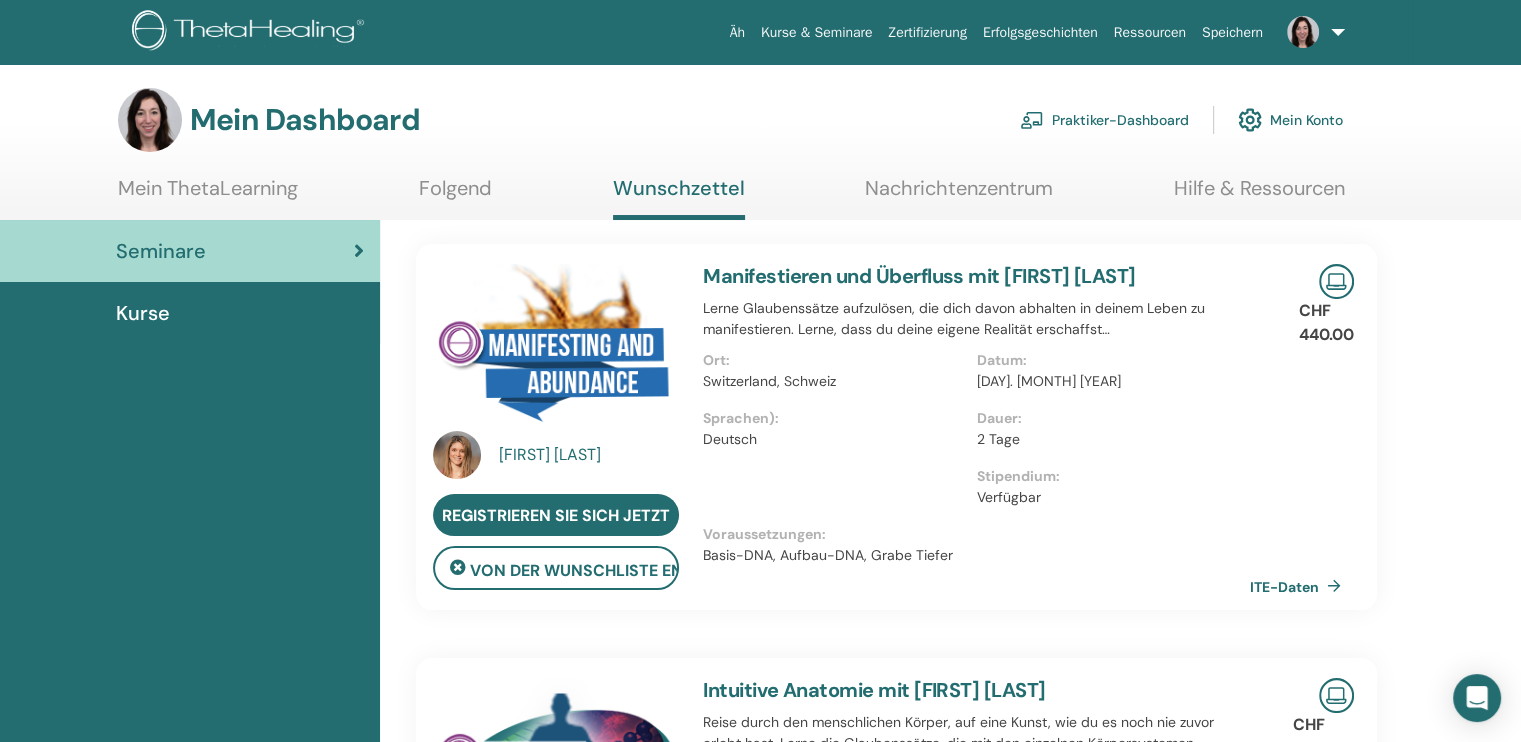 click on "Kurse" at bounding box center [190, 313] 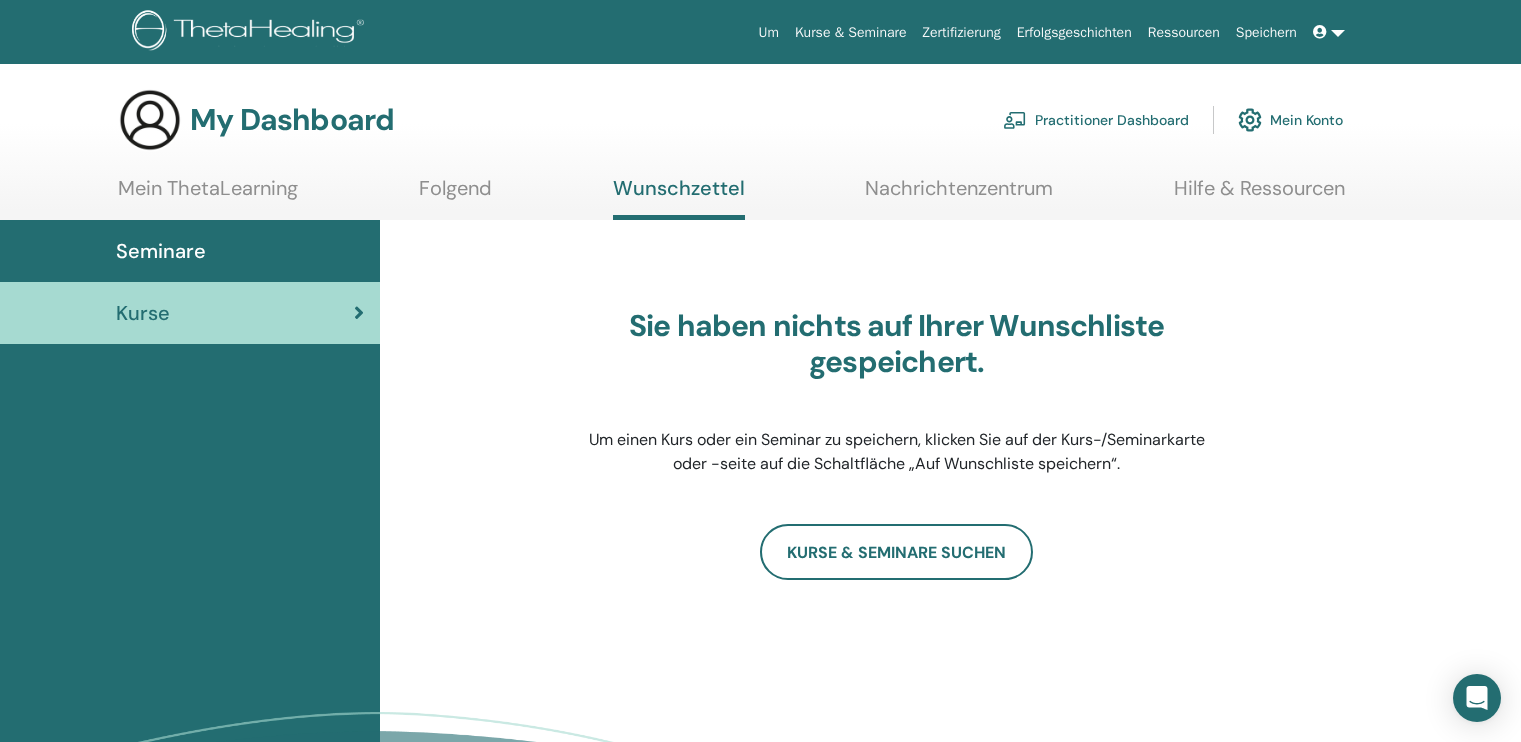 scroll, scrollTop: 0, scrollLeft: 0, axis: both 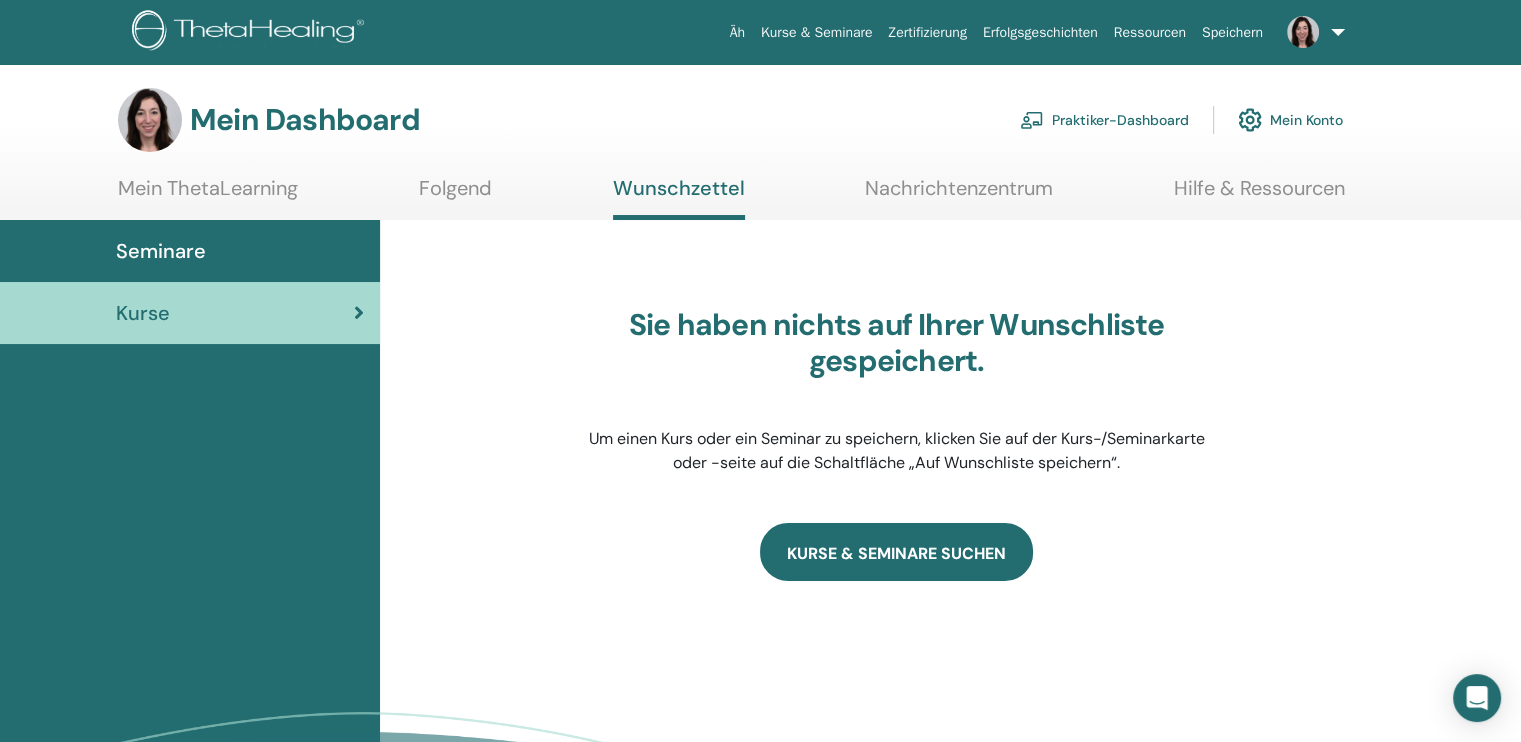 click on "KURSE & SEMINARE SUCHEN" at bounding box center [896, 551] 